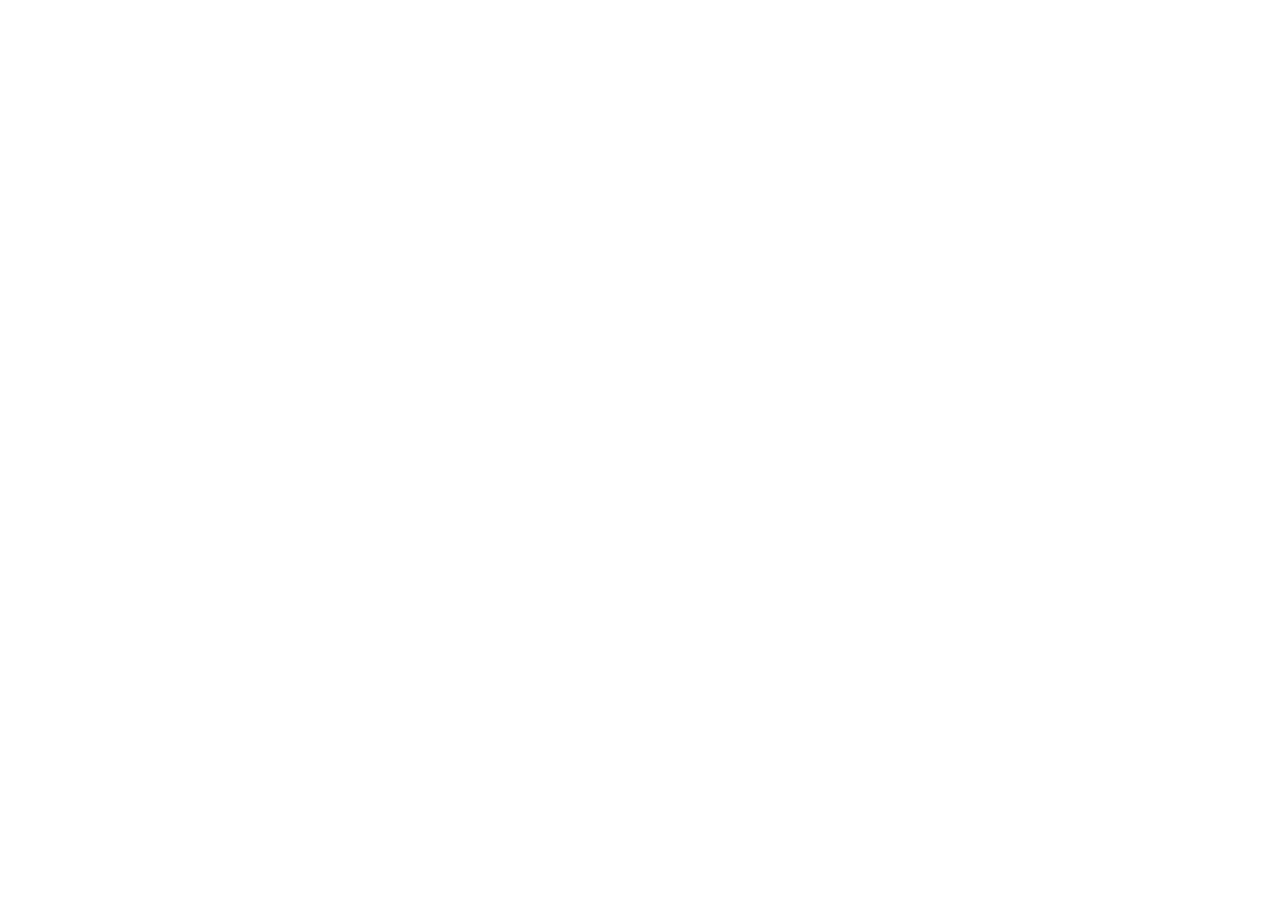 scroll, scrollTop: 0, scrollLeft: 0, axis: both 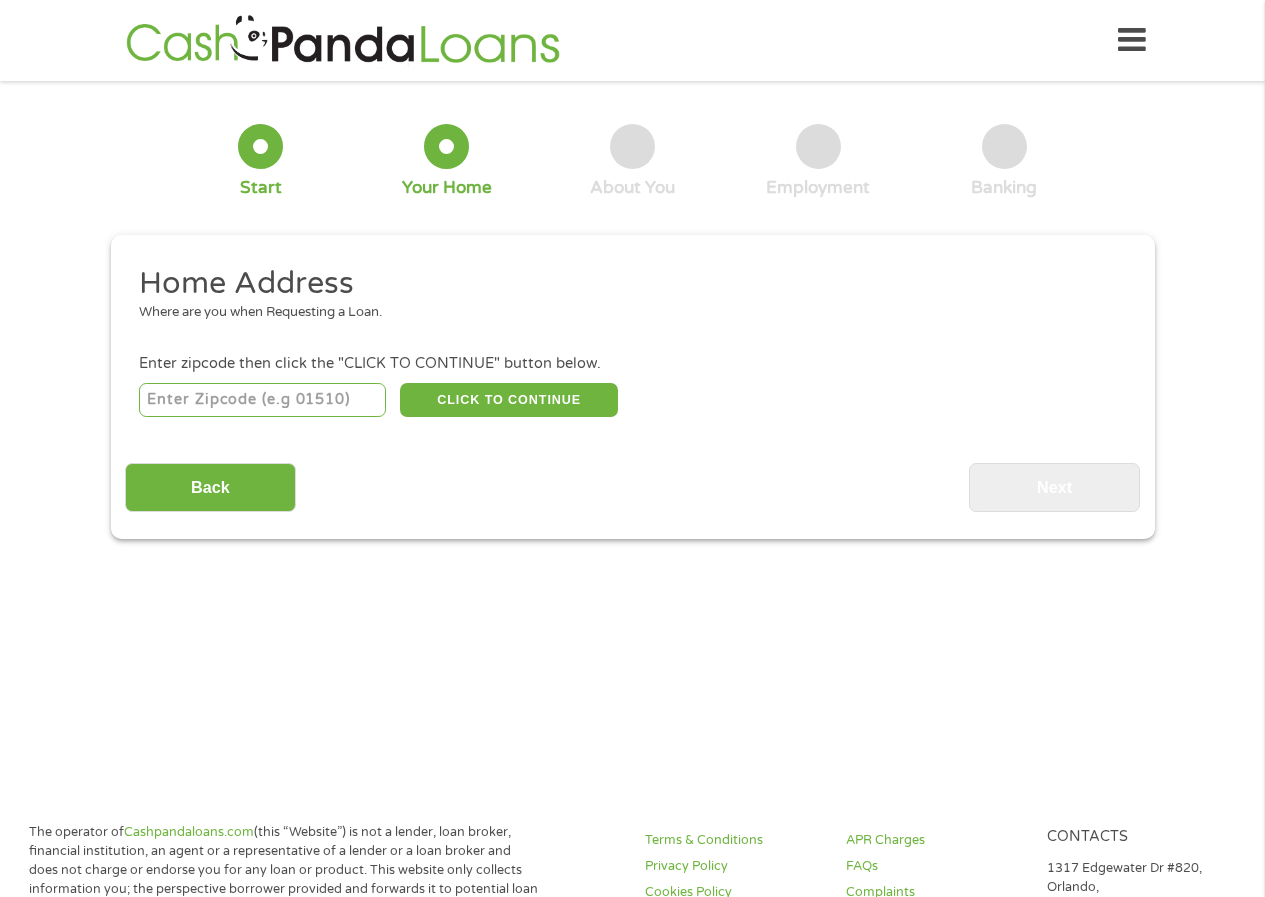 click at bounding box center (262, 400) 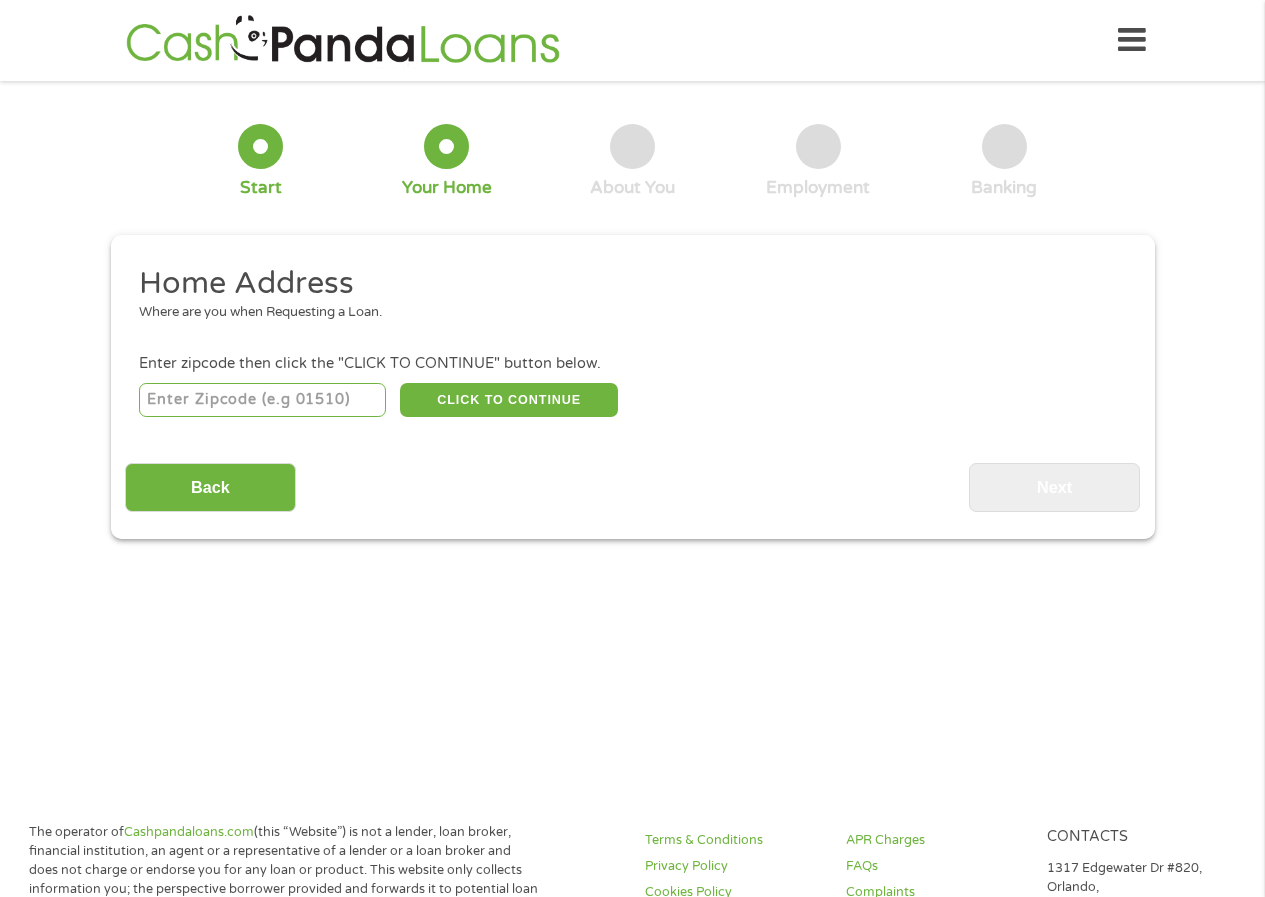type on "[NUMBER]" 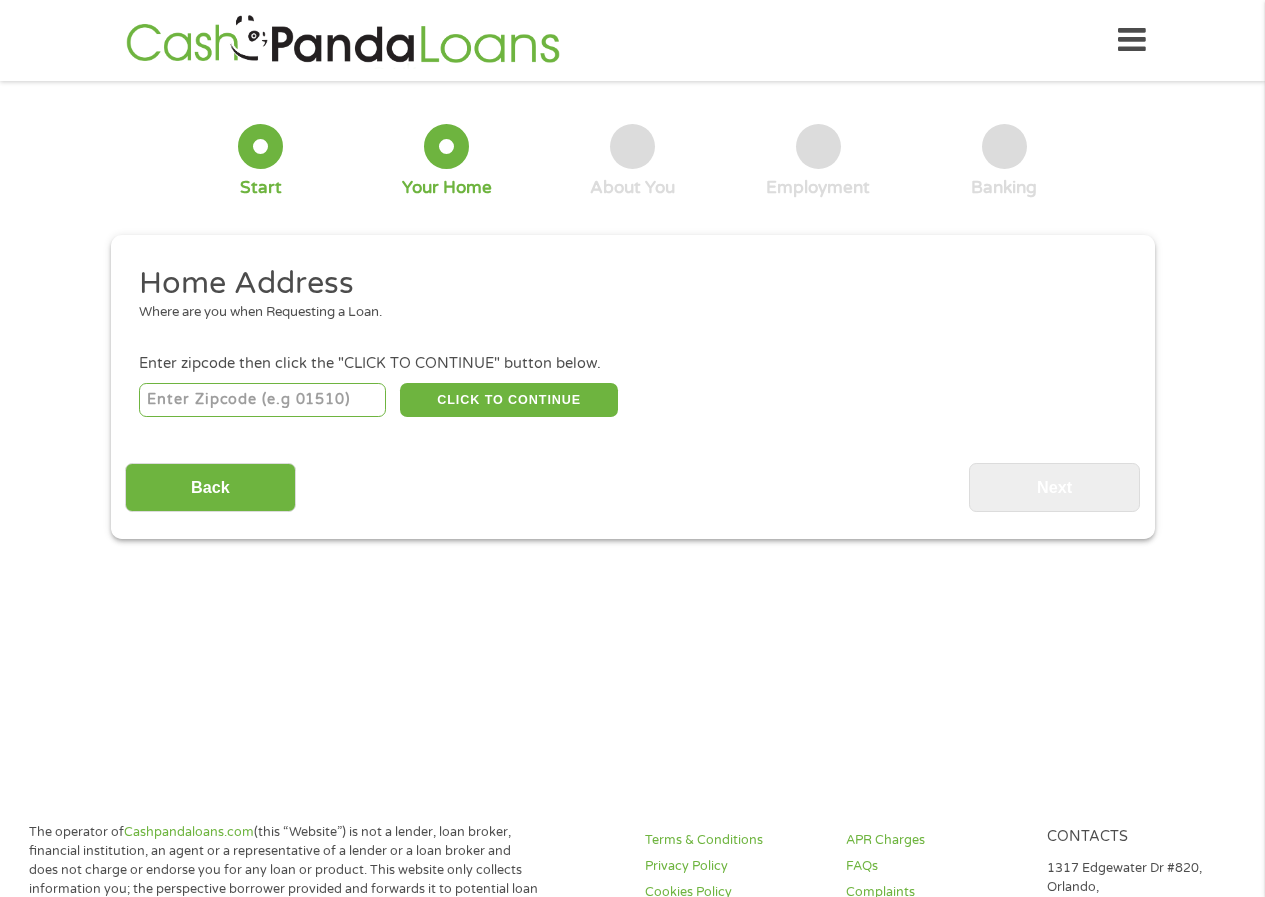 select on "North Carolina" 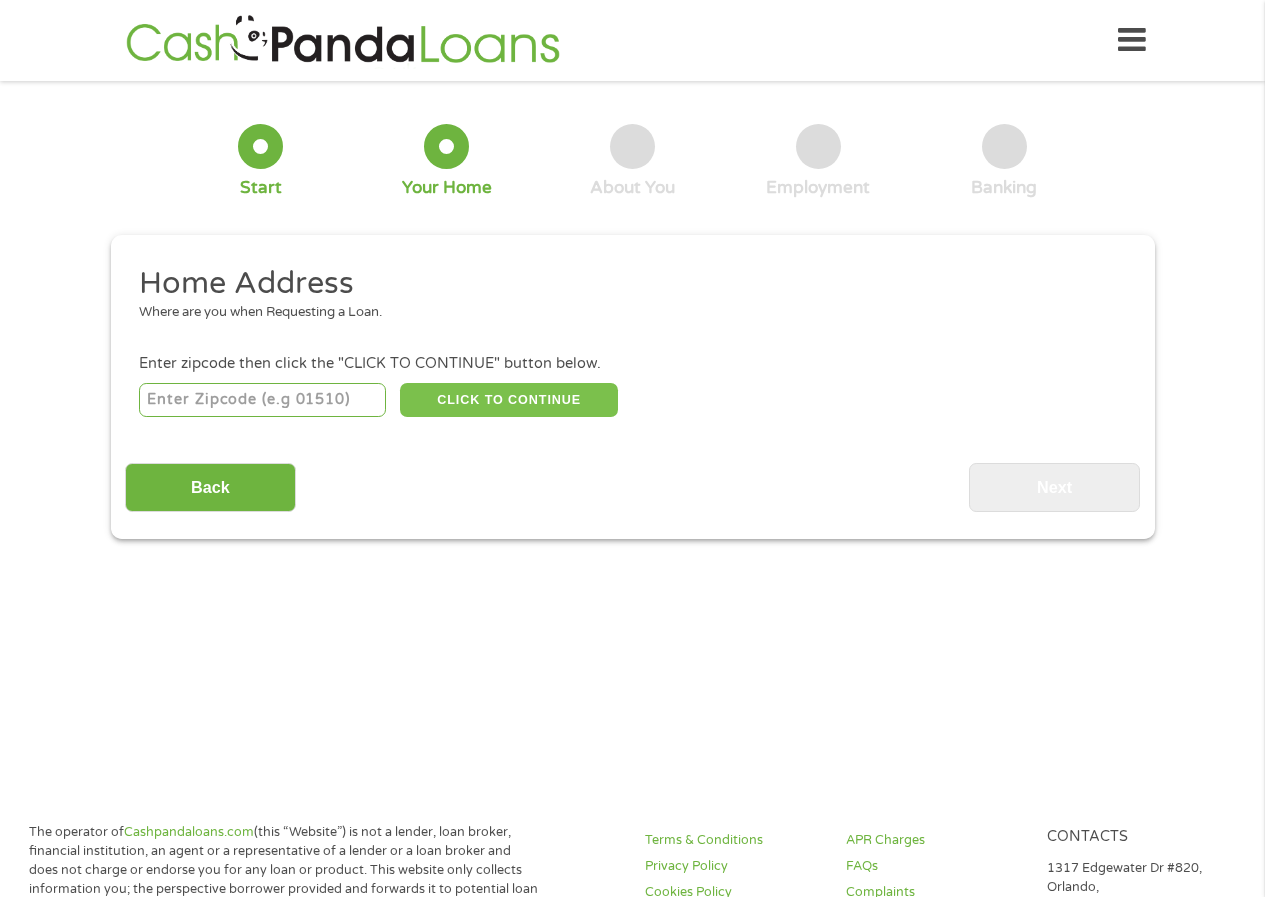 click on "CLICK TO CONTINUE" at bounding box center (509, 400) 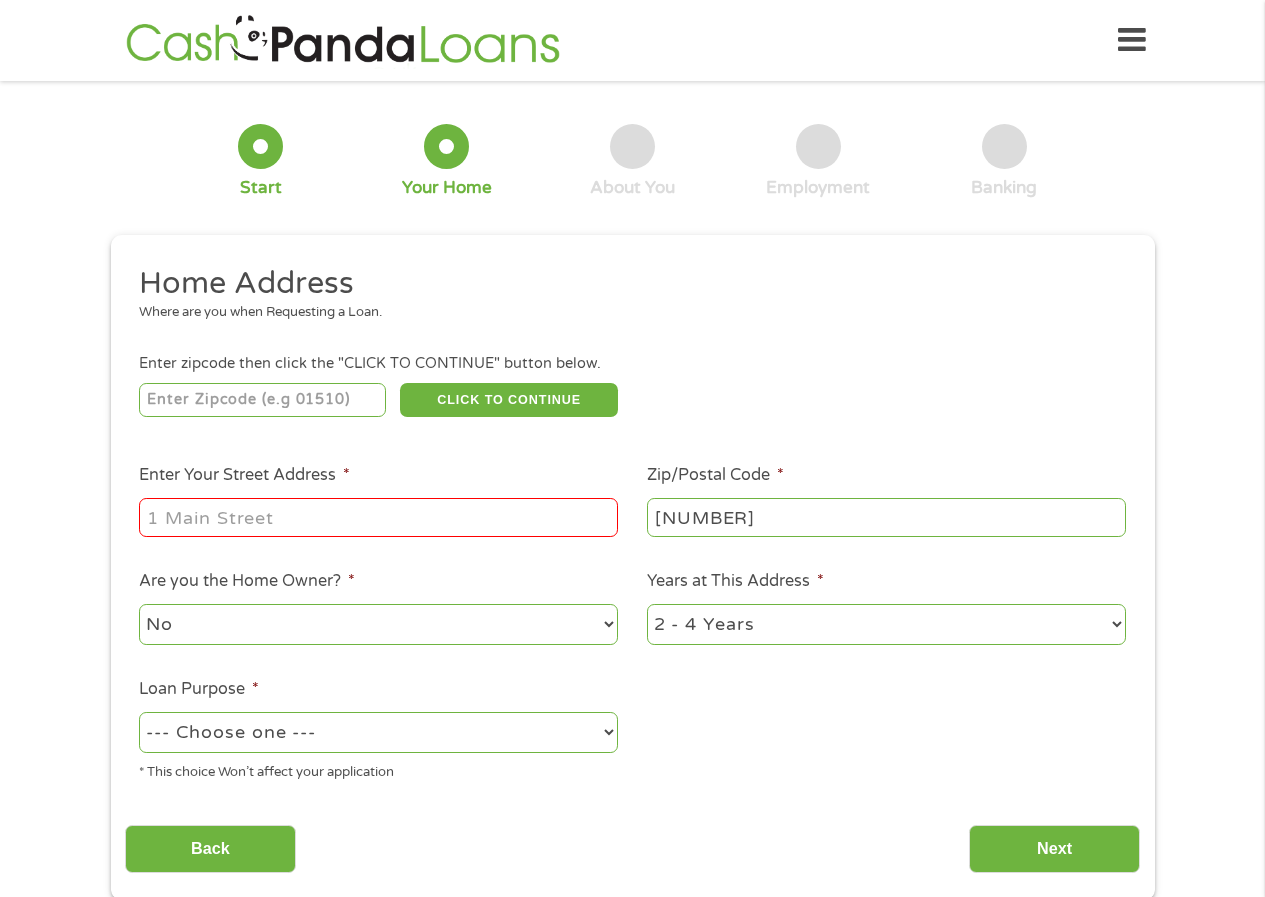 click on "Enter Your Street Address *" at bounding box center (378, 517) 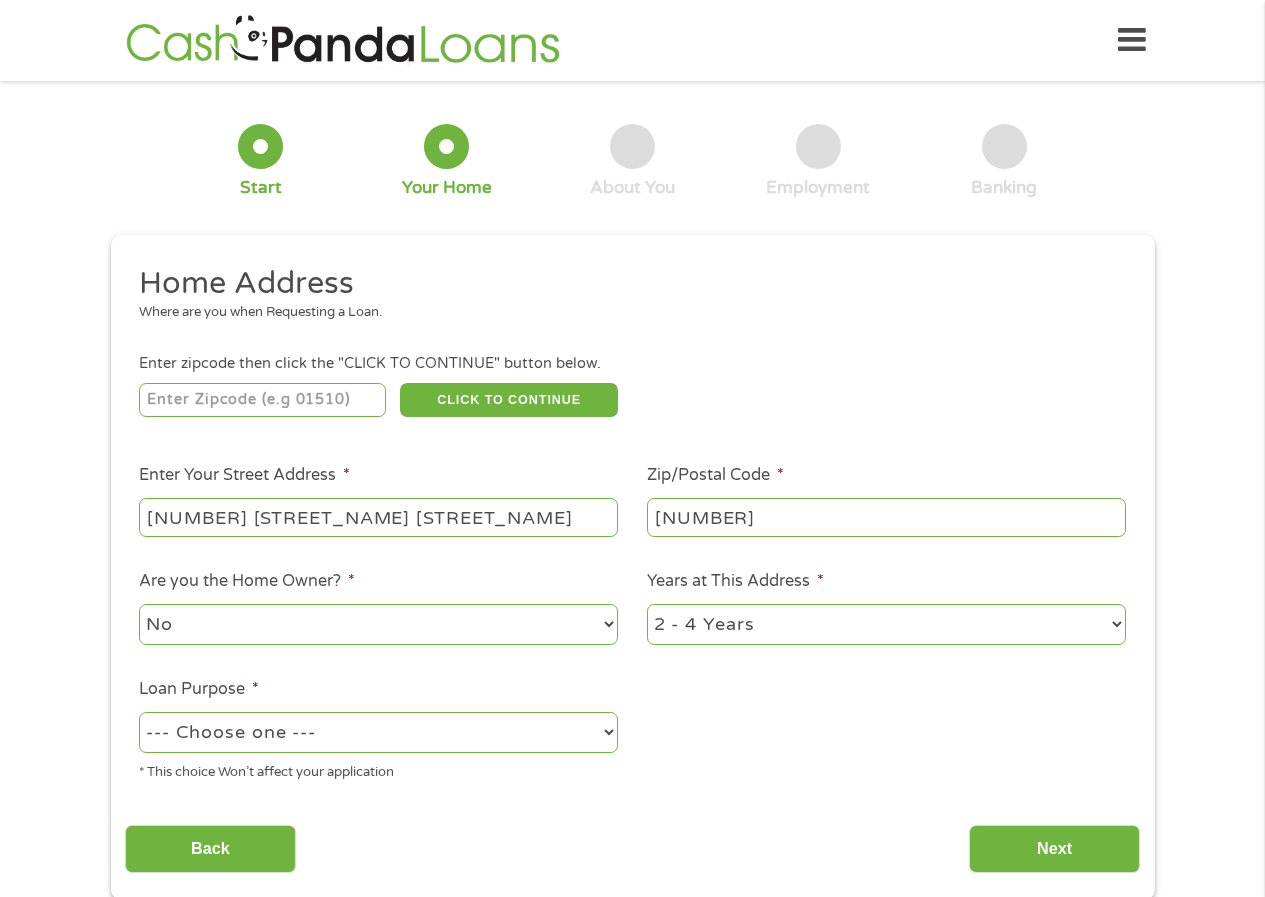 type on "[NUMBER] [STREET_NAME] [STREET_NAME]" 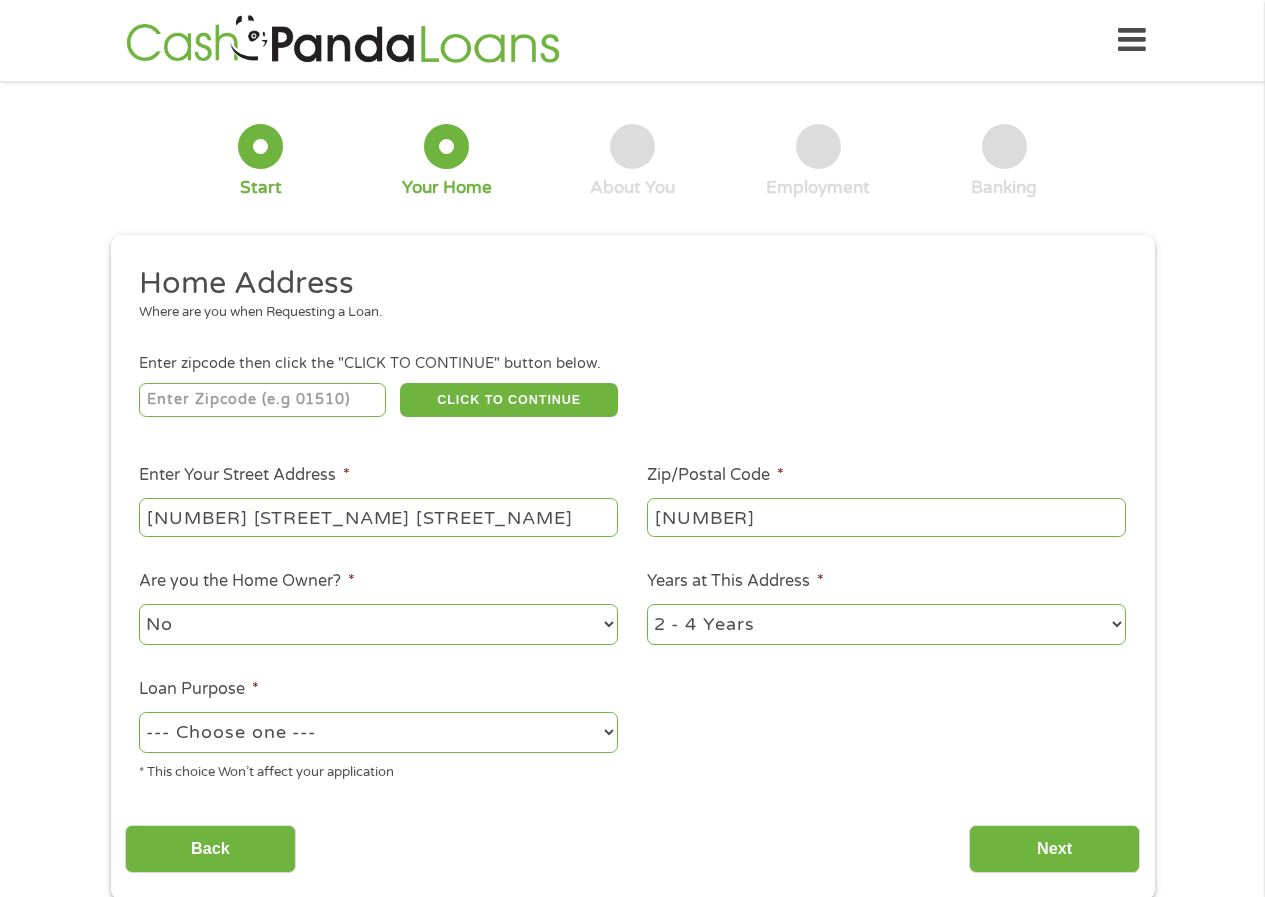 click on "--- Choose one --- Pay Bills Debt Consolidation Home Improvement Major Purchase Car Loan Short Term Cash Medical Expenses Other" at bounding box center [378, 732] 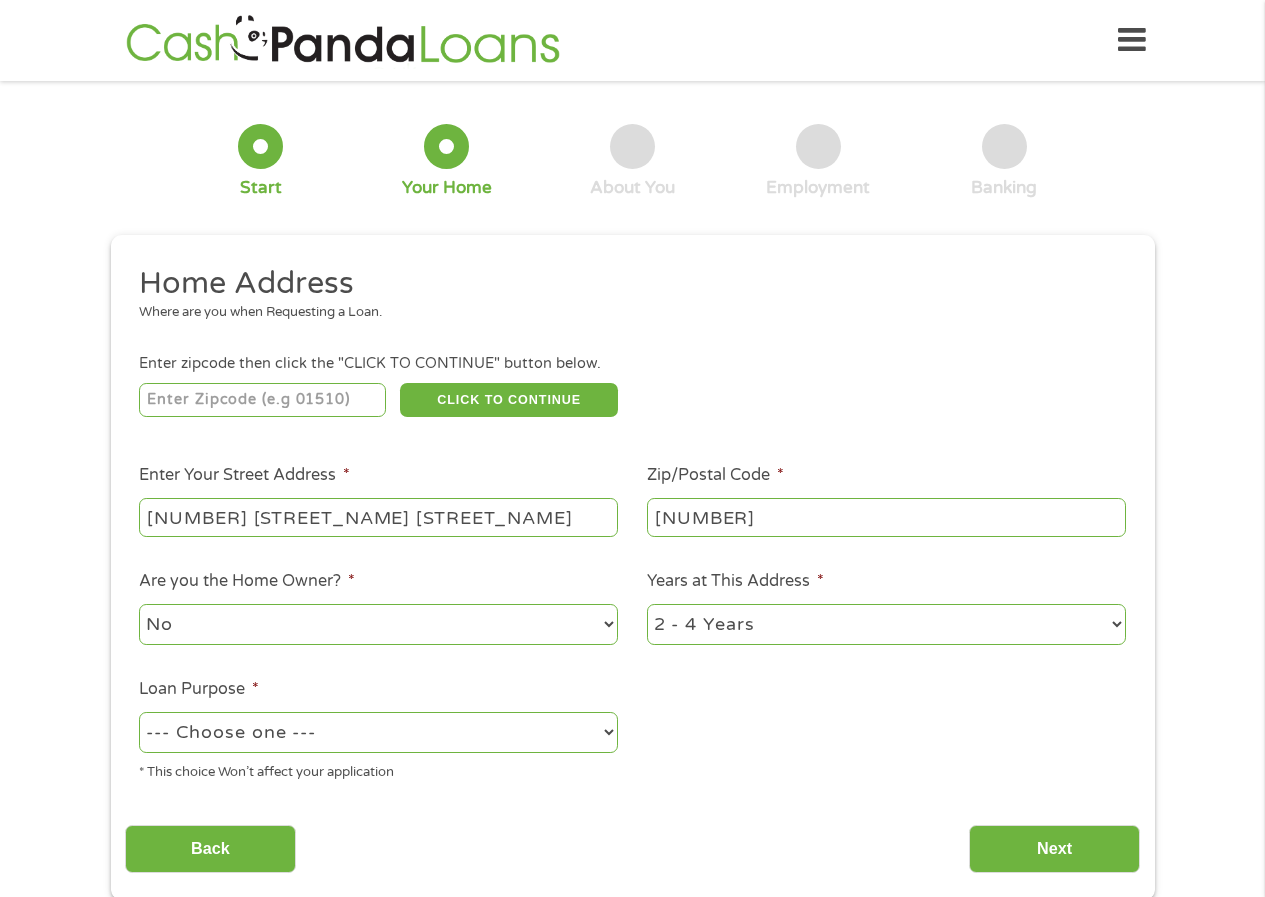 select on "paybills" 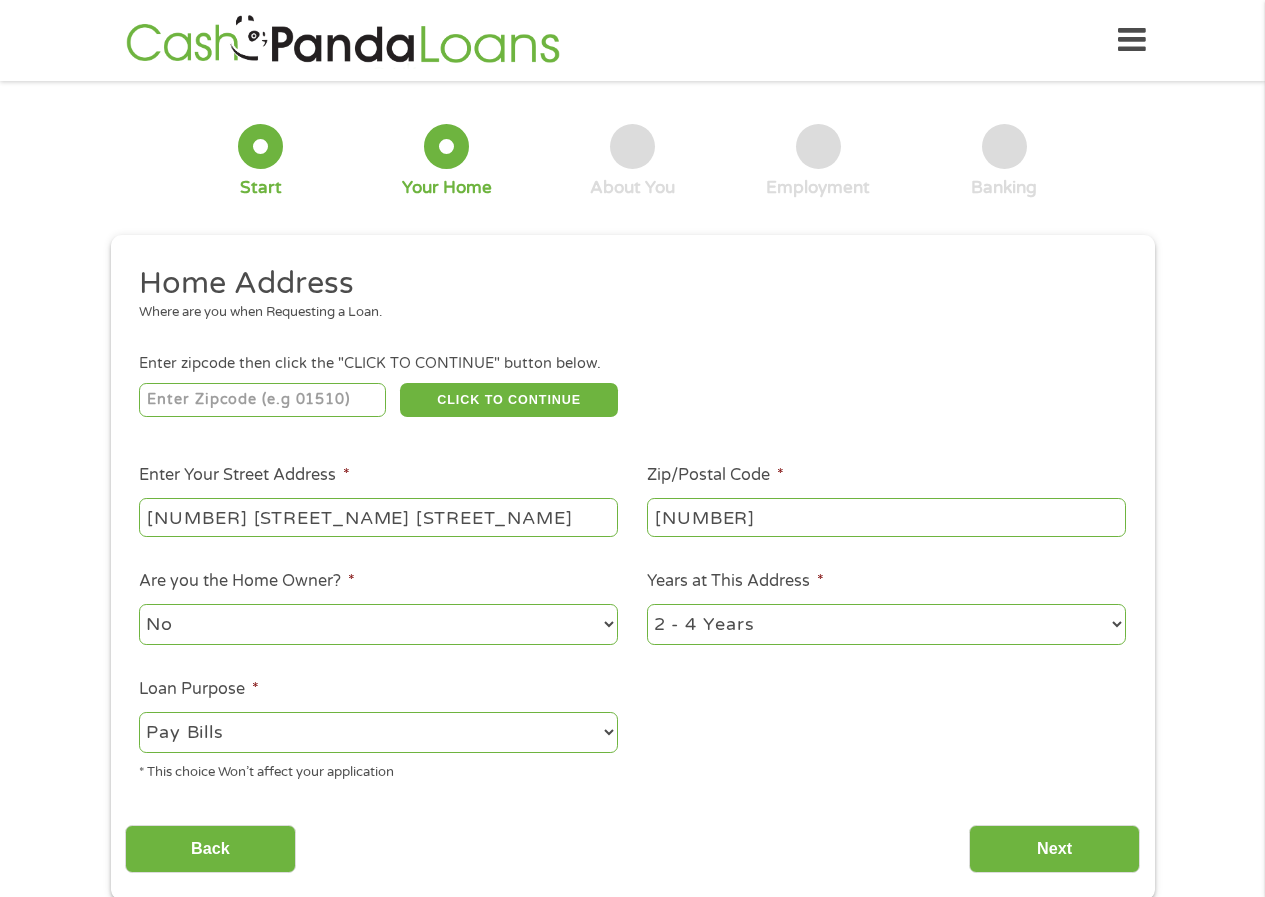 click on "--- Choose one --- Pay Bills Debt Consolidation Home Improvement Major Purchase Car Loan Short Term Cash Medical Expenses Other" at bounding box center [378, 732] 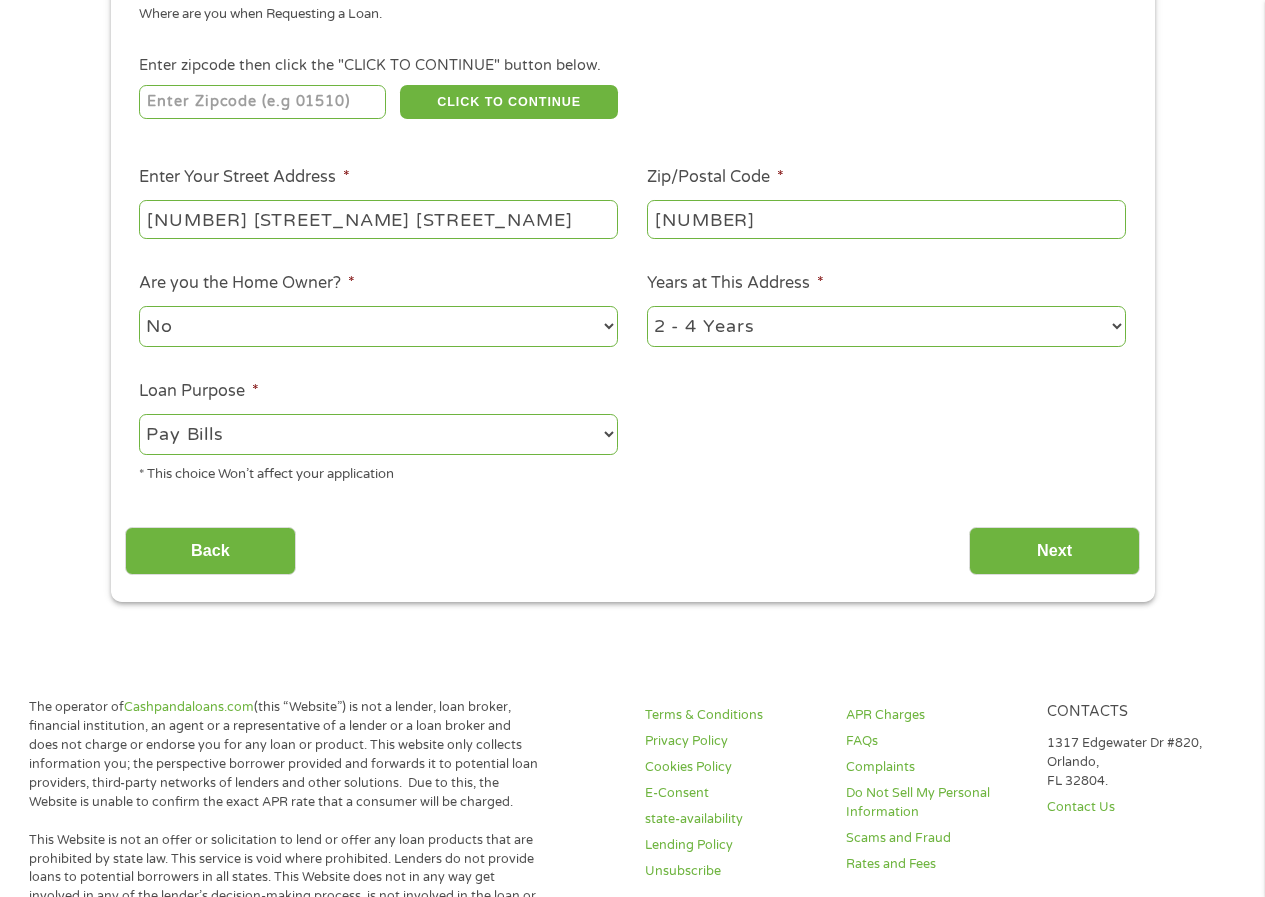 scroll, scrollTop: 300, scrollLeft: 0, axis: vertical 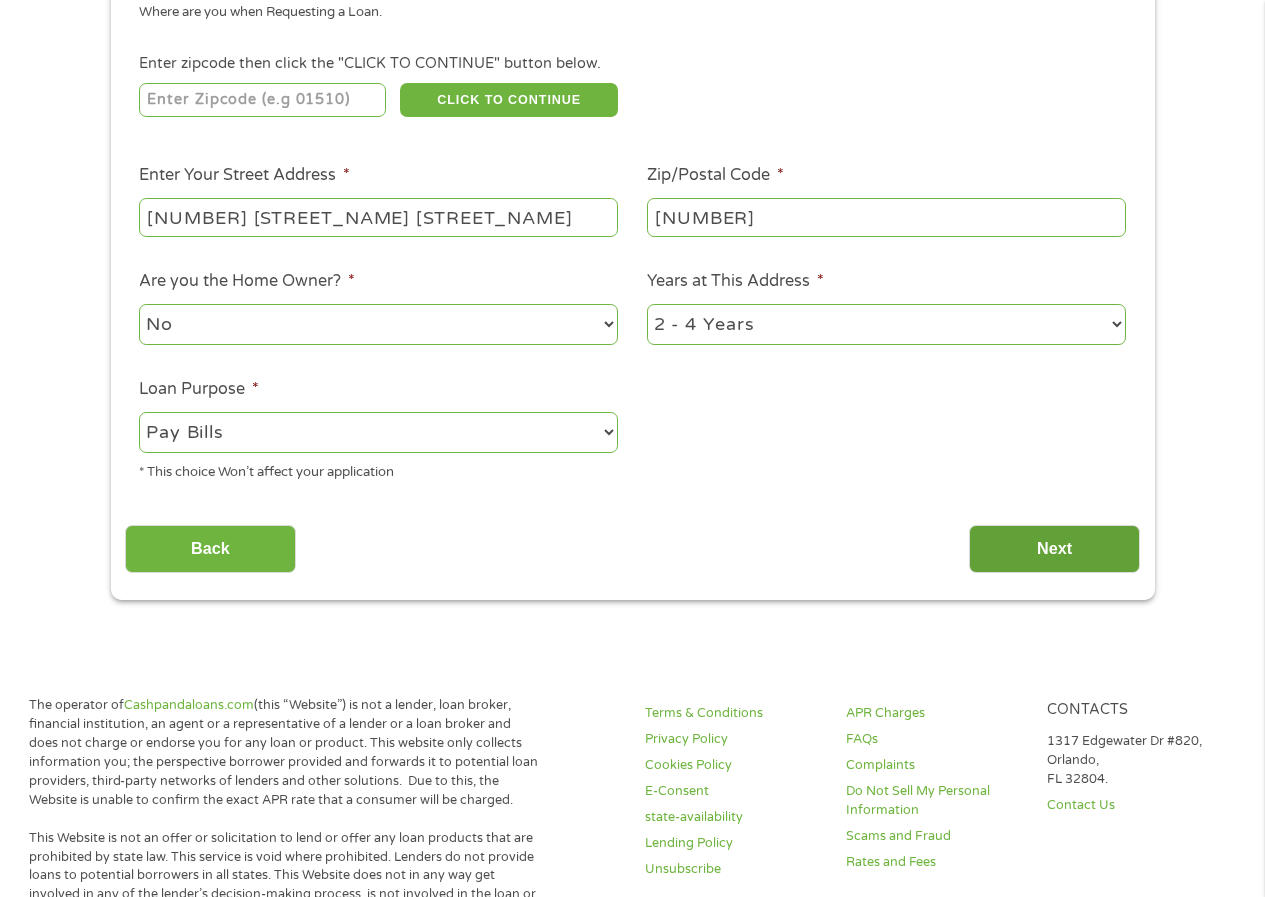 click on "Next" at bounding box center (1054, 549) 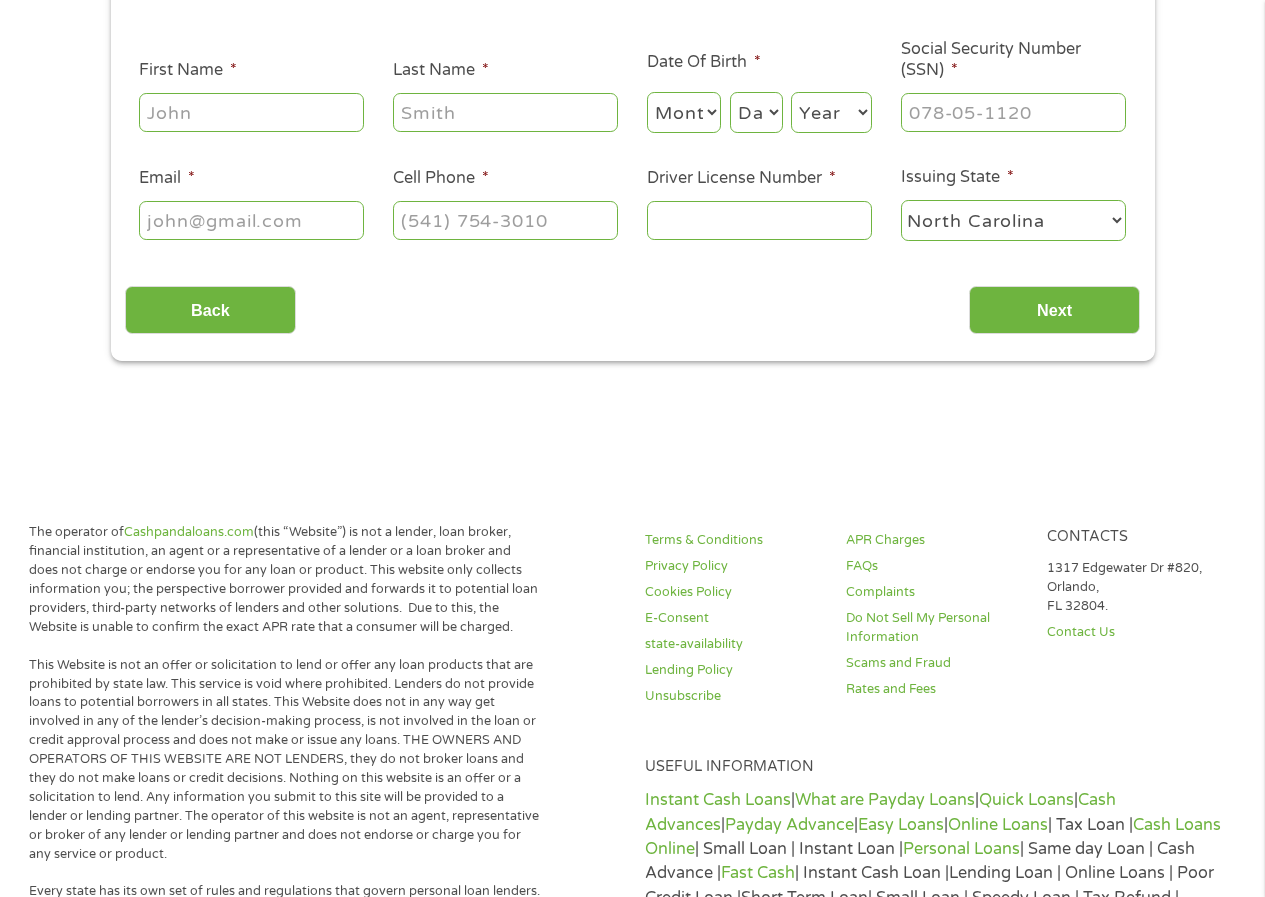 scroll, scrollTop: 8, scrollLeft: 8, axis: both 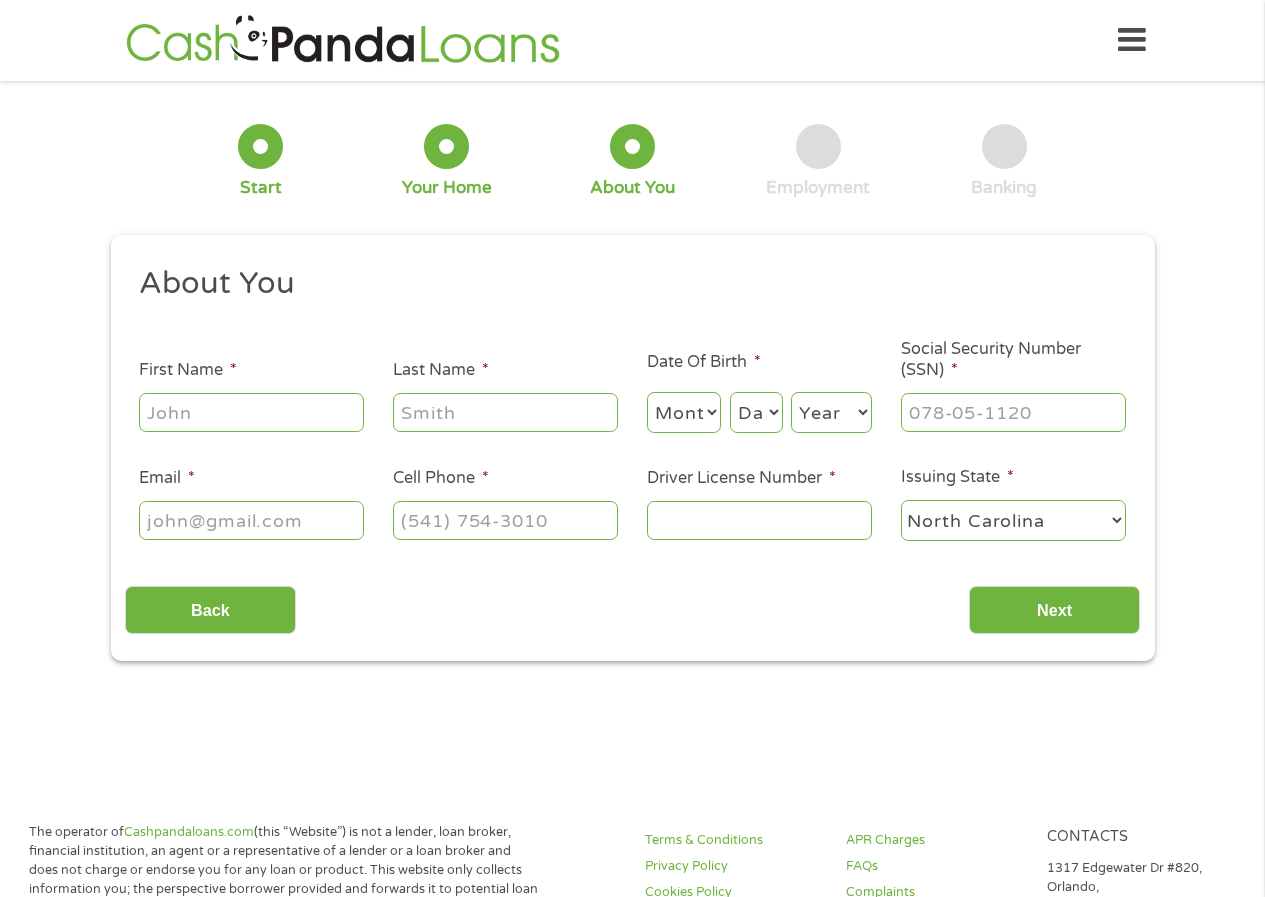 click on "First Name *" at bounding box center [251, 412] 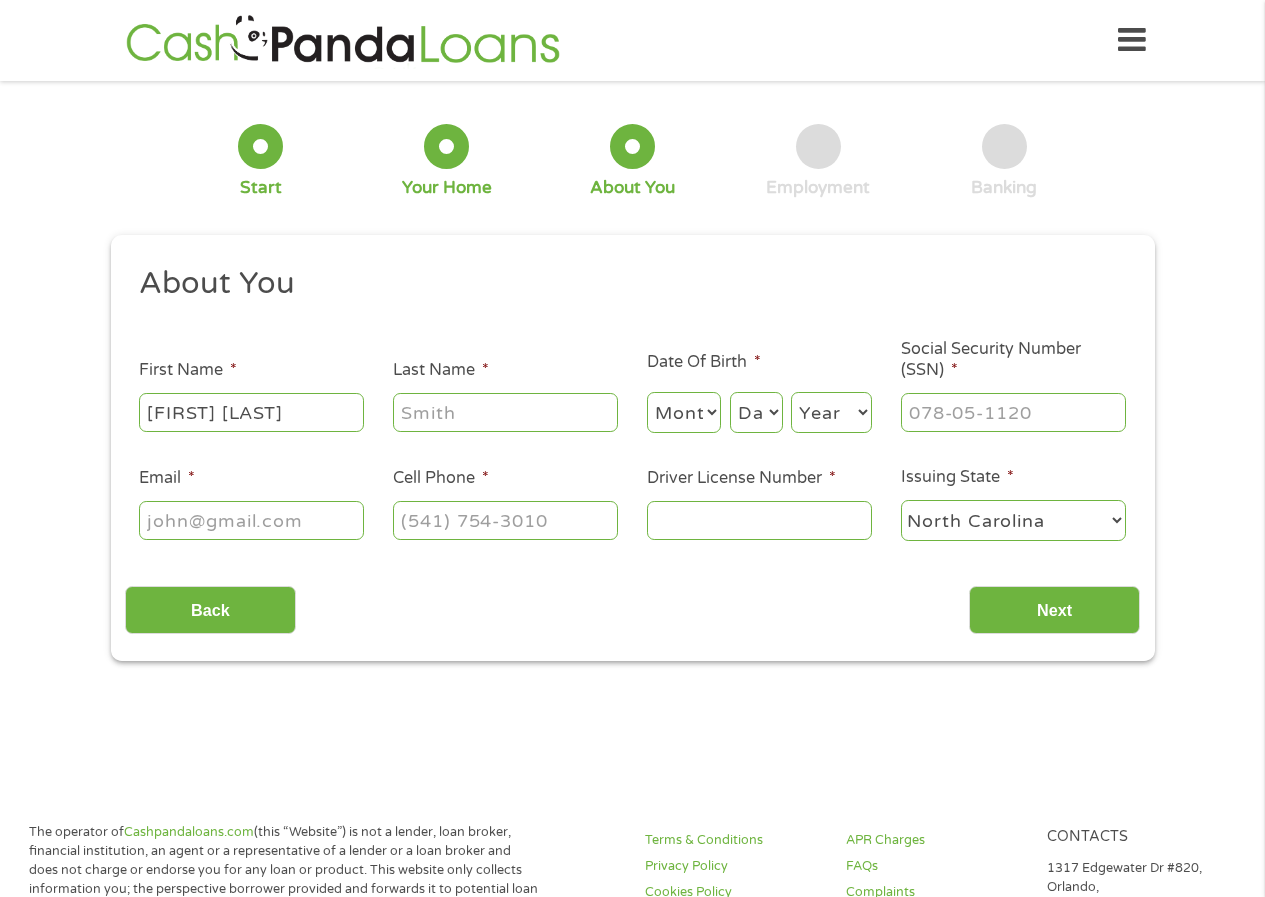 type on "[FIRST] [LAST]" 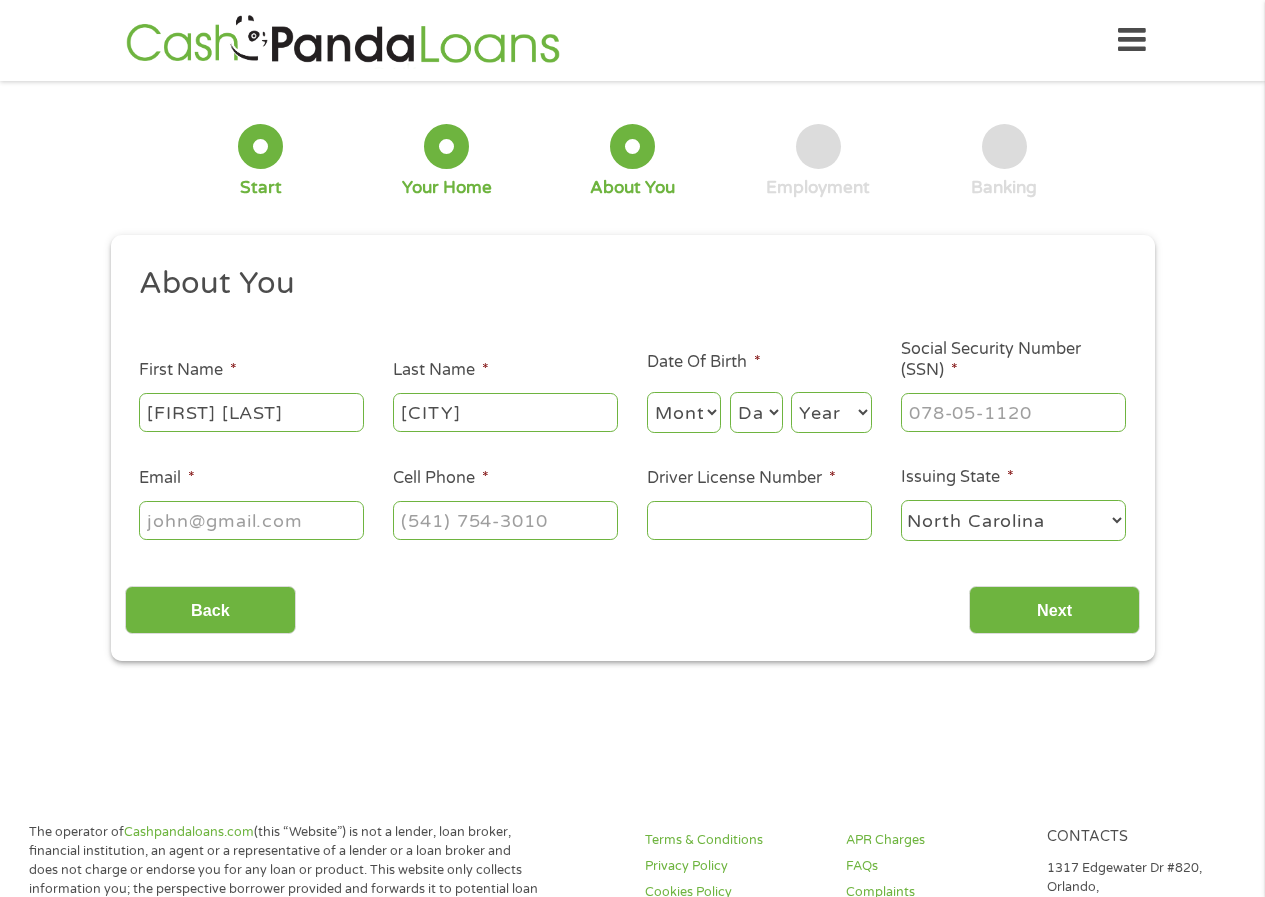 type on "[CITY]" 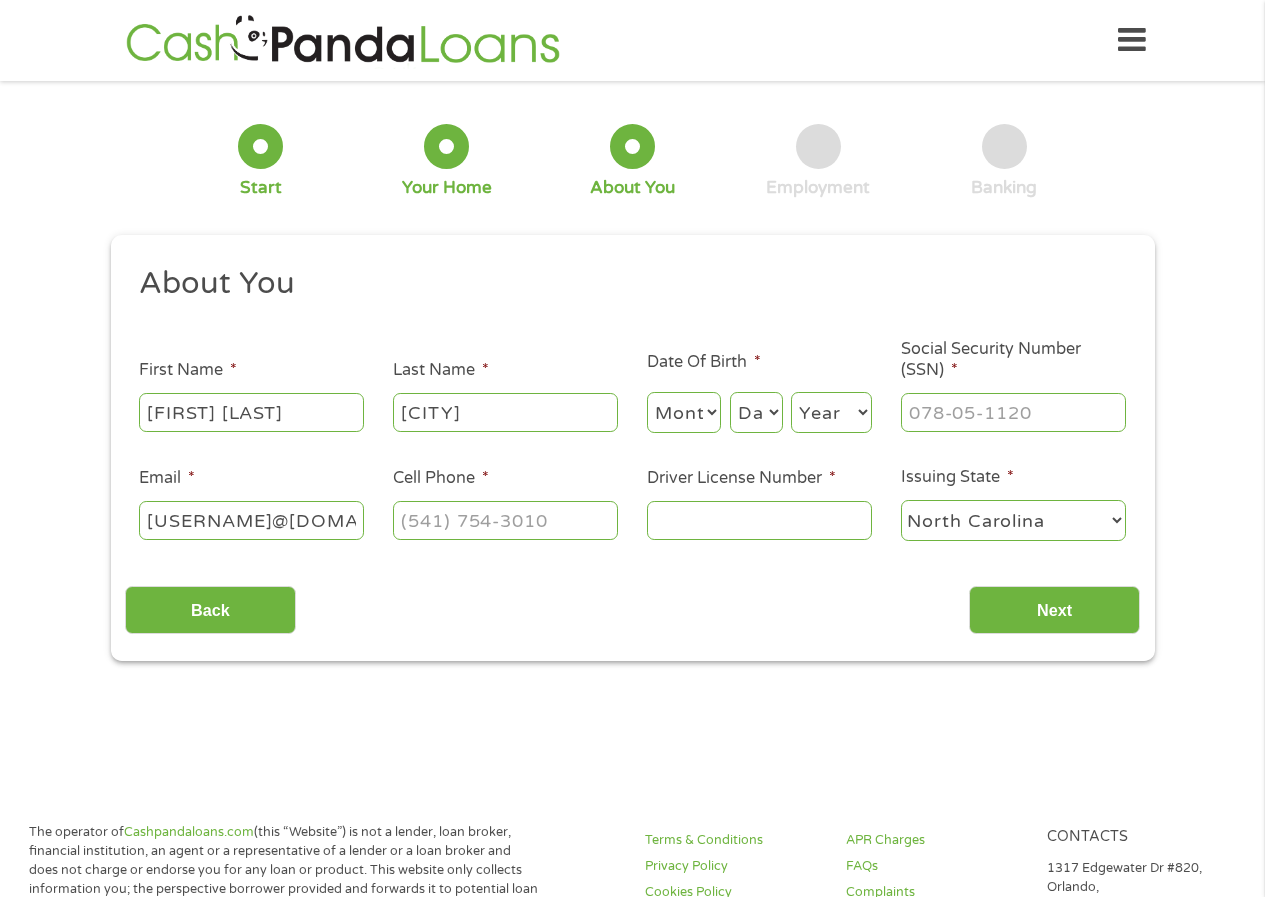 type on "[USERNAME]@[DOMAIN]" 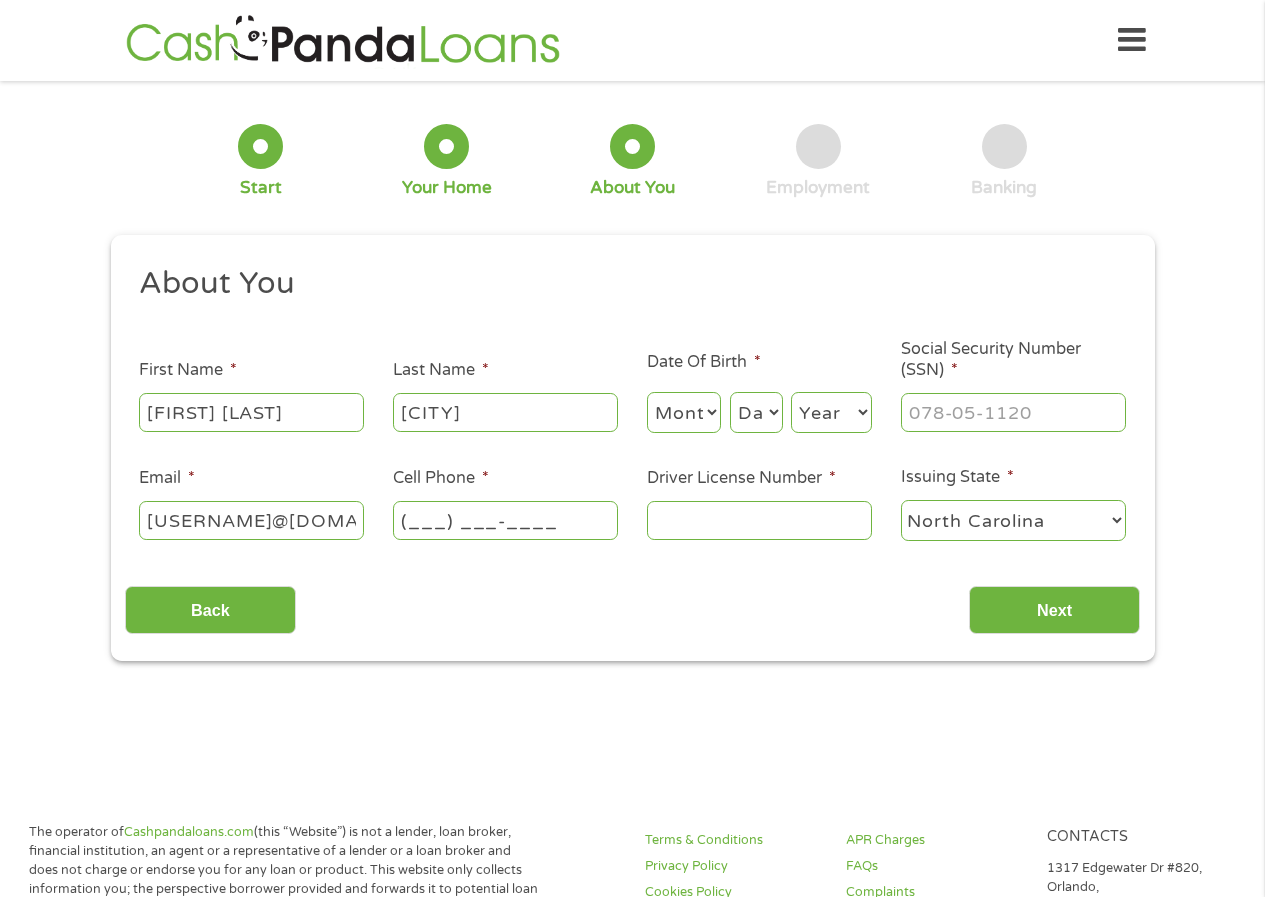 click on "(___) ___-____" at bounding box center [505, 520] 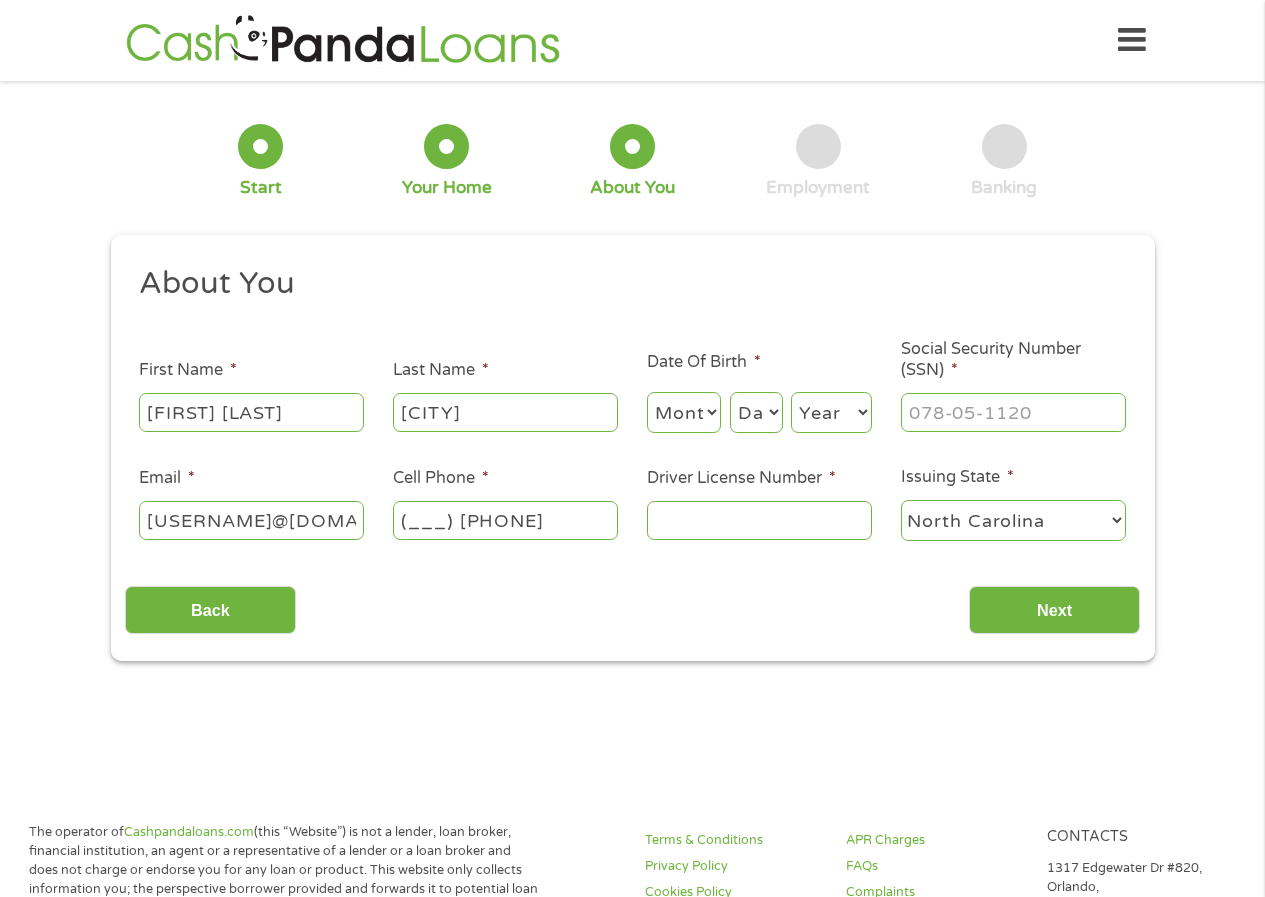 type on "(___) [PHONE]" 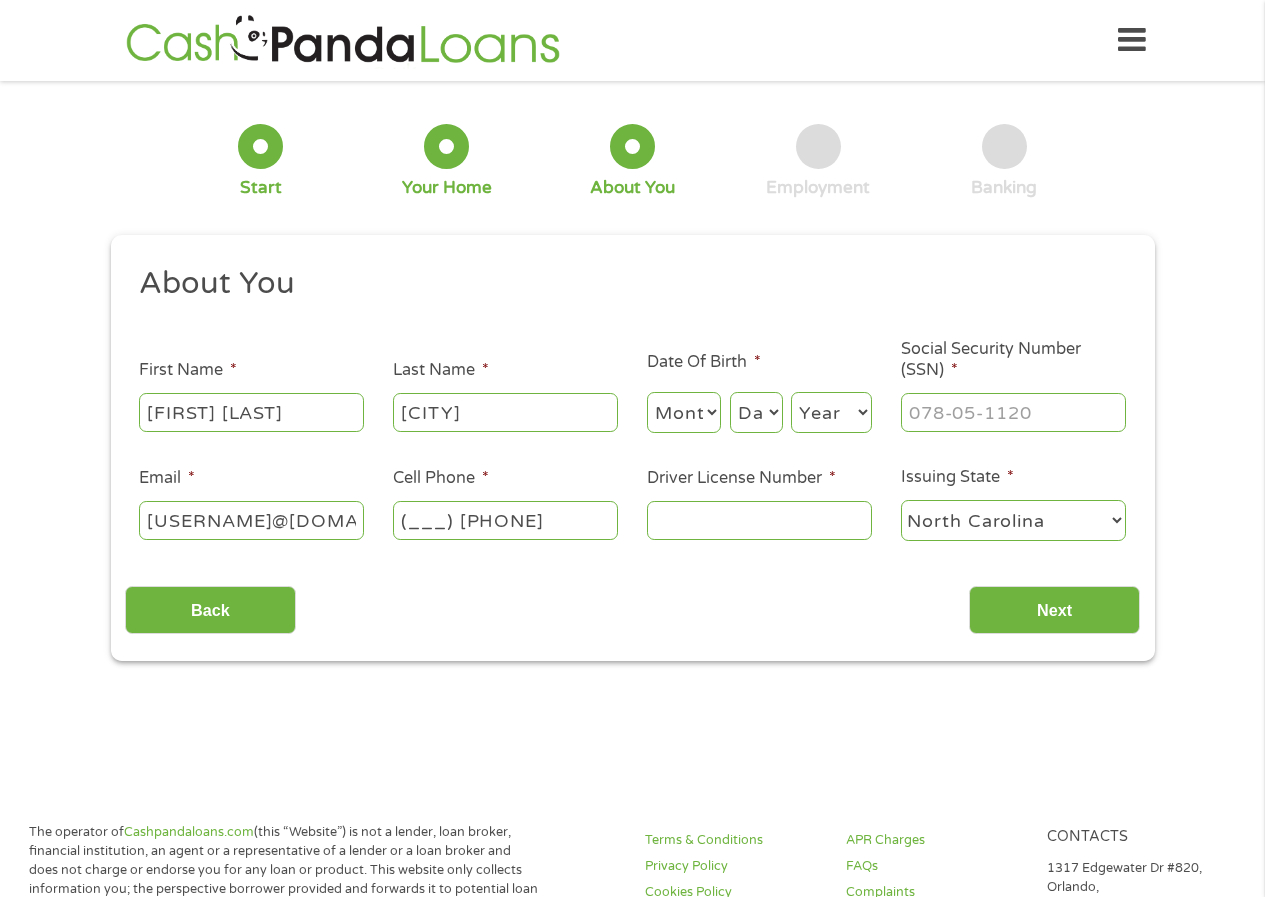 type 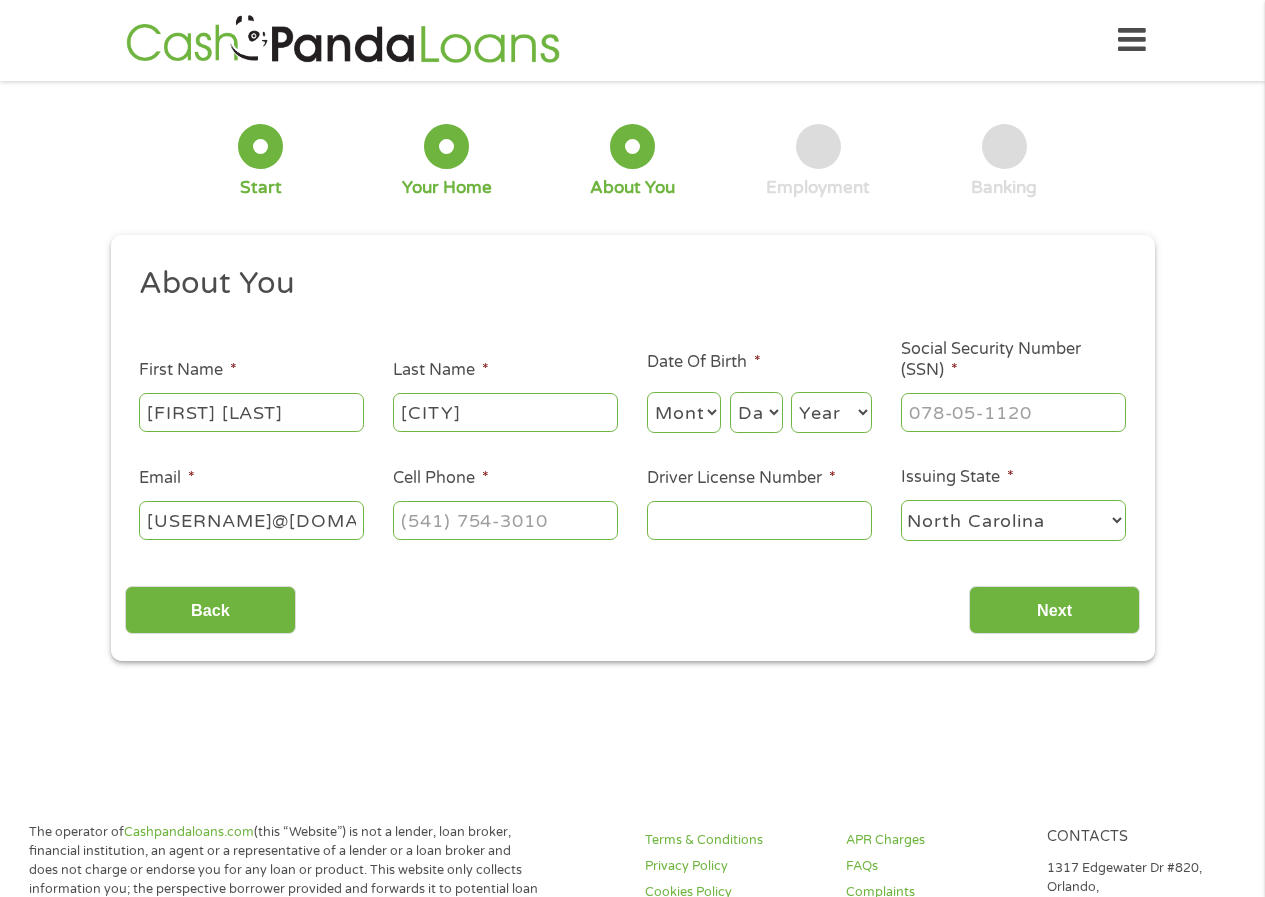 drag, startPoint x: 710, startPoint y: 530, endPoint x: 711, endPoint y: 518, distance: 12.0415945 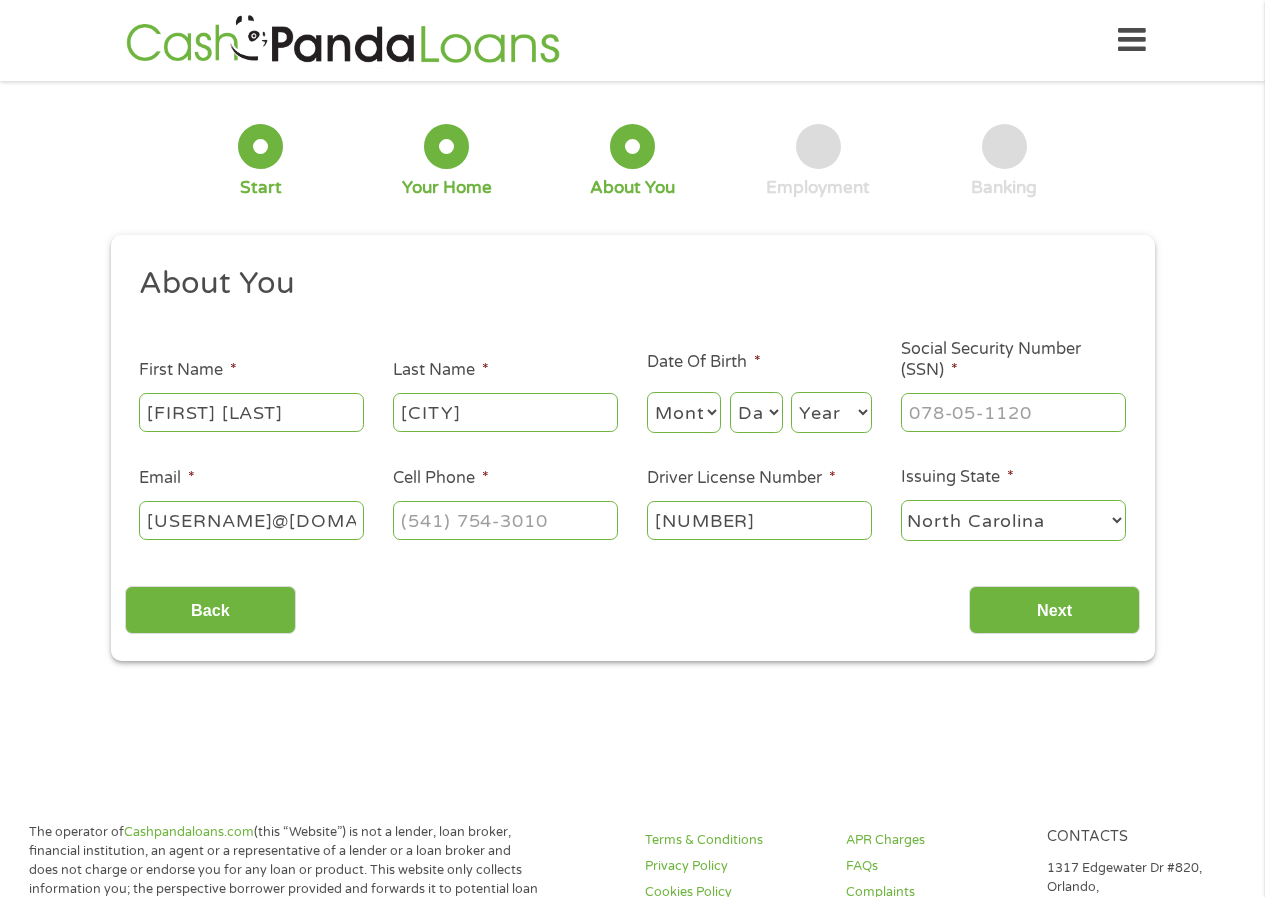 type on "[NUMBER]" 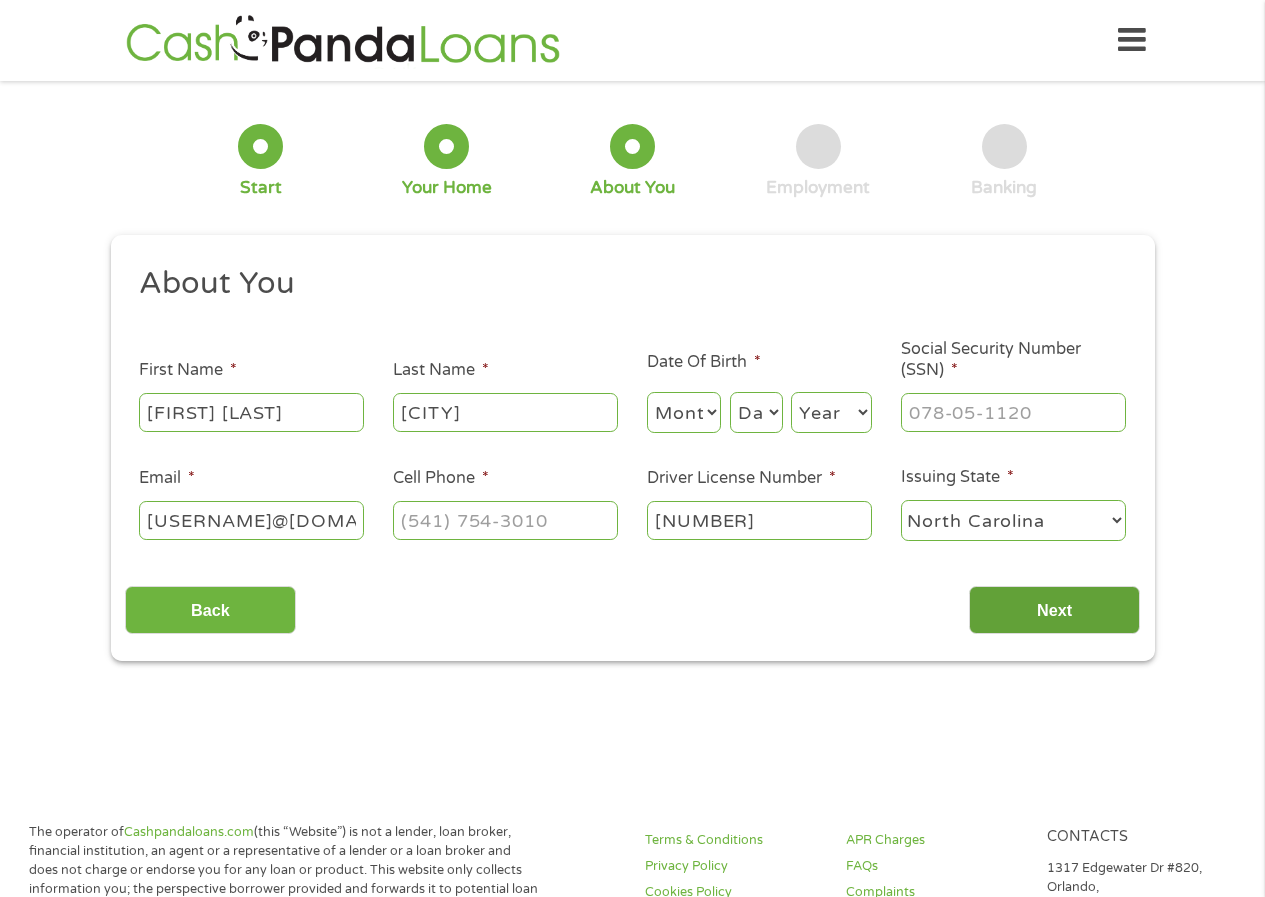 click on "Next" at bounding box center [1054, 610] 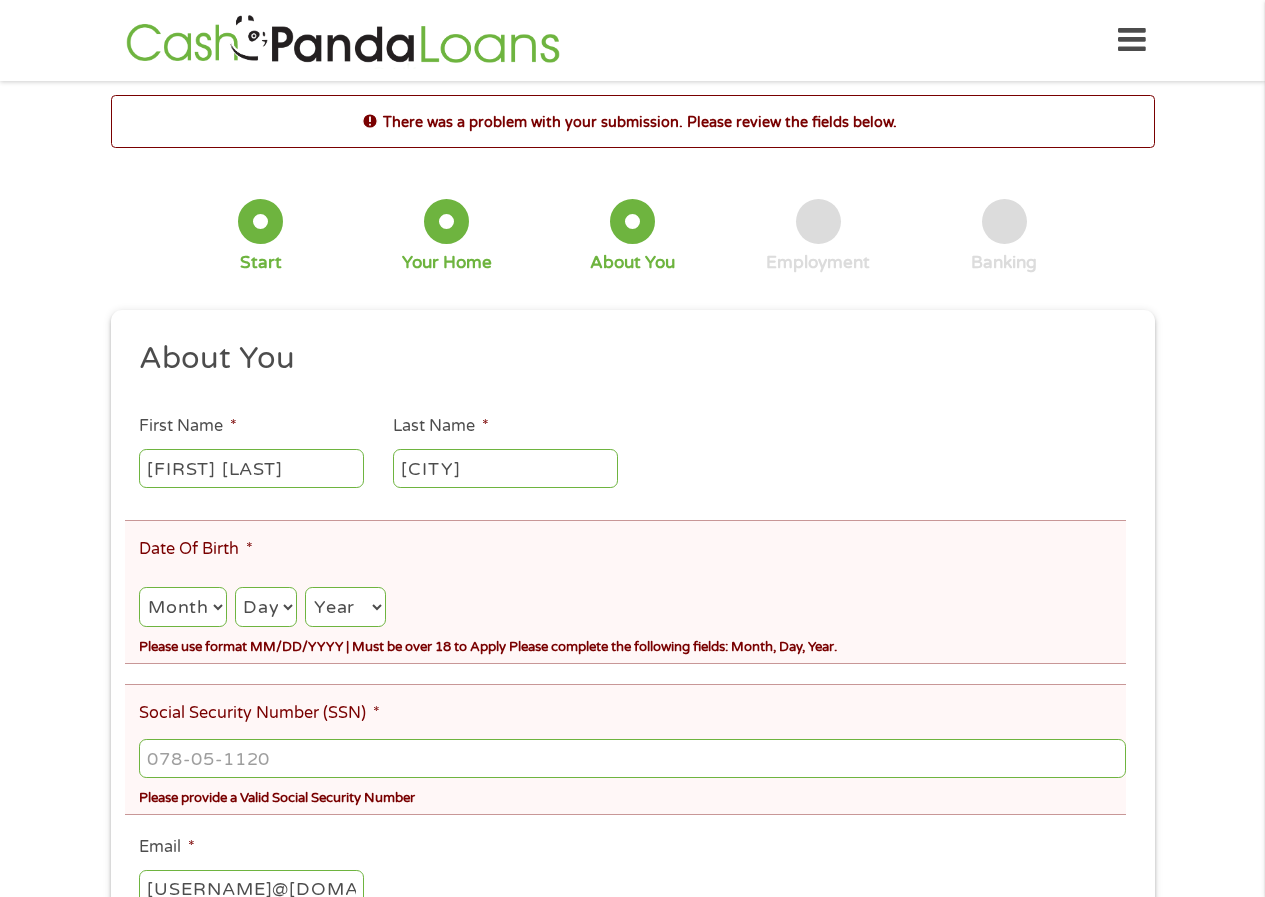 scroll, scrollTop: 8, scrollLeft: 8, axis: both 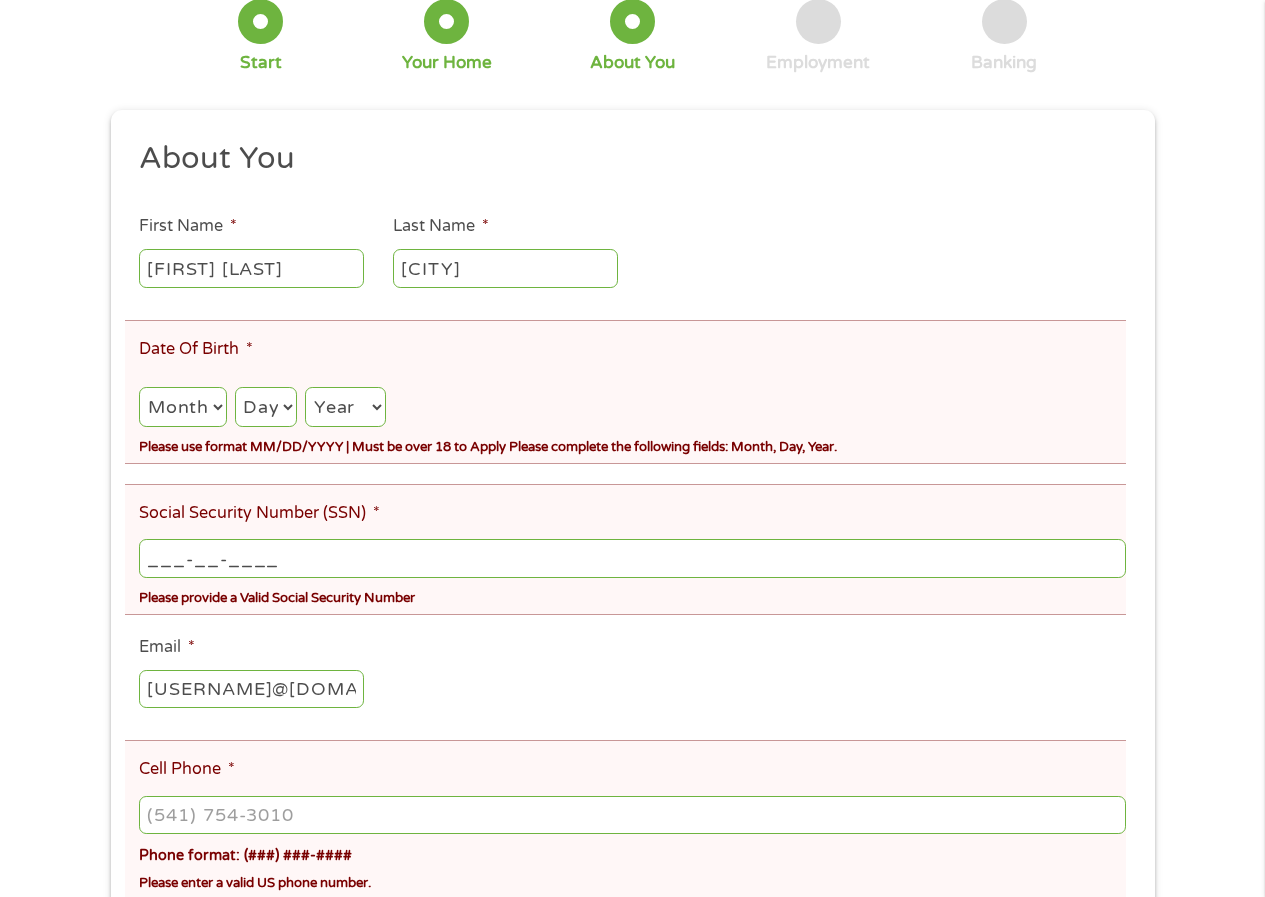 click on "___-__-____" at bounding box center [632, 558] 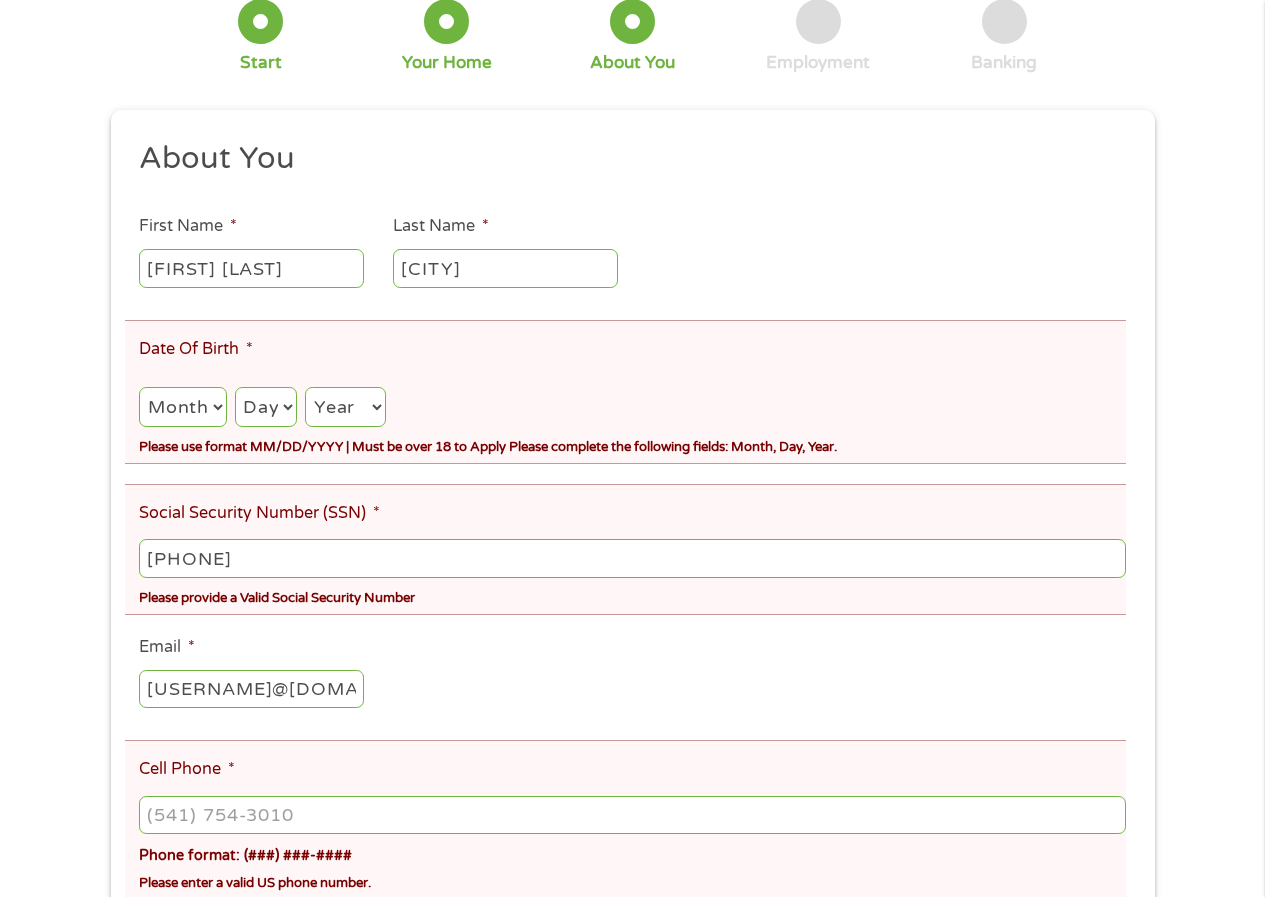 type on "[PHONE]" 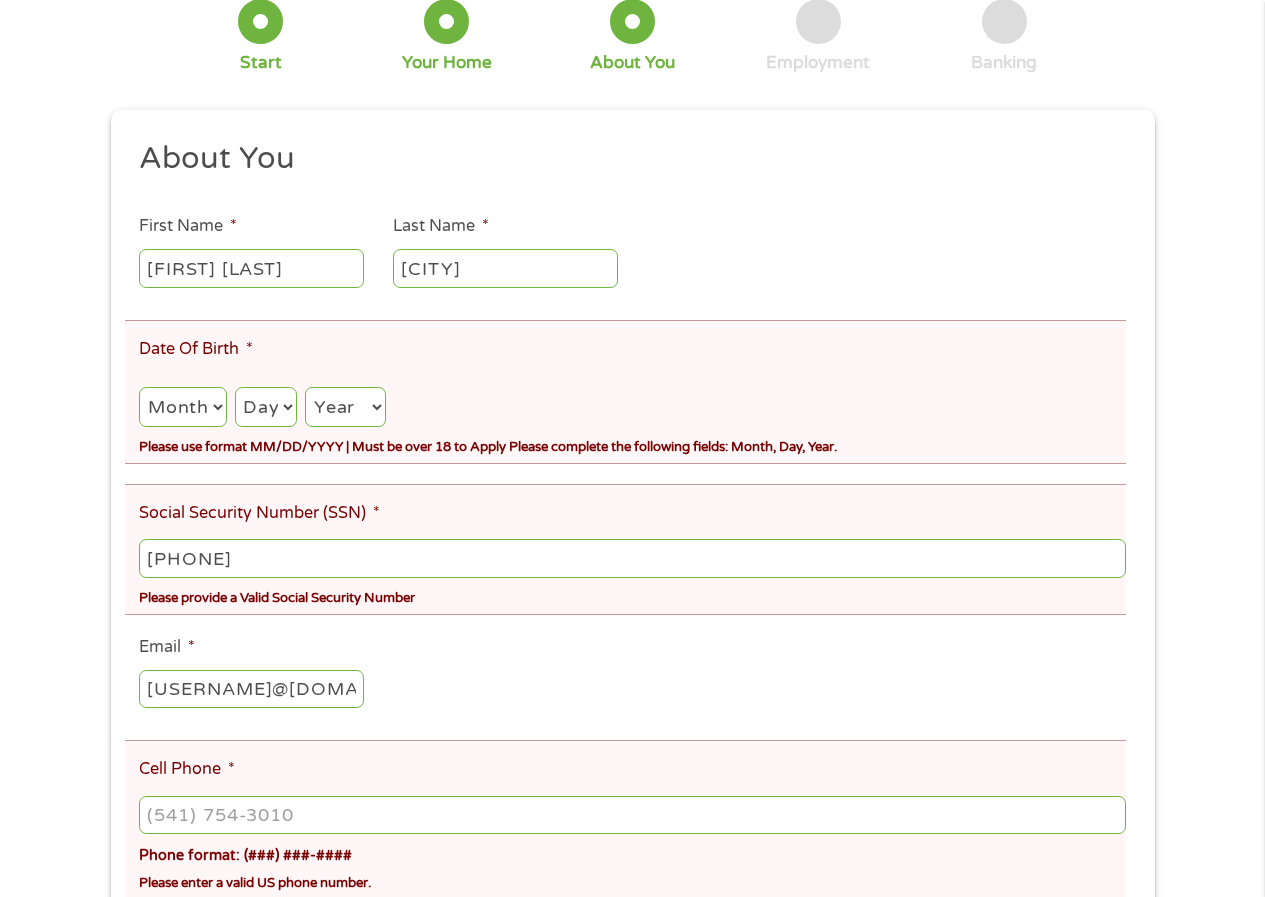 click on "Month 1 2 3 4 5 6 7 8 9 10 11 12" at bounding box center [182, 407] 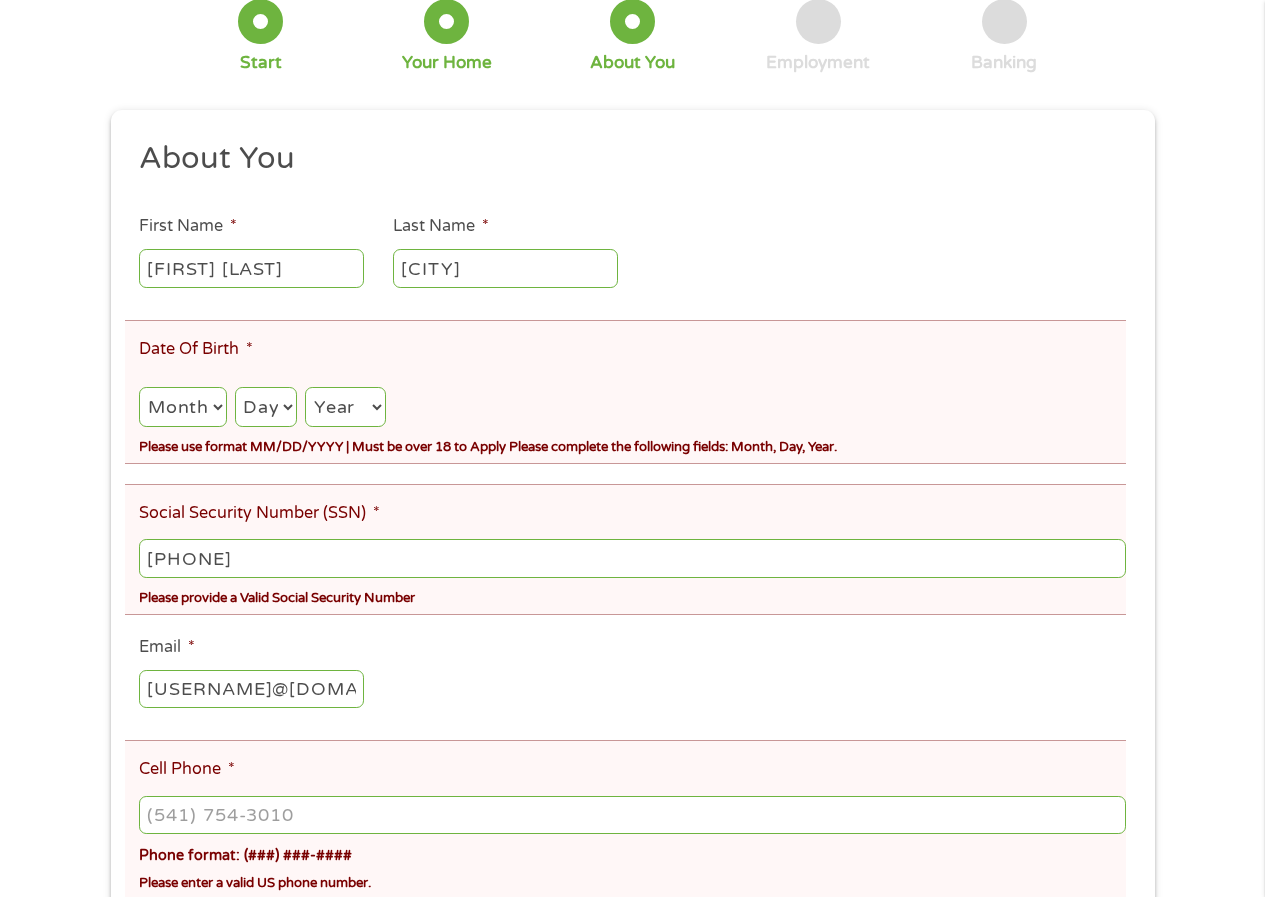 select on "9" 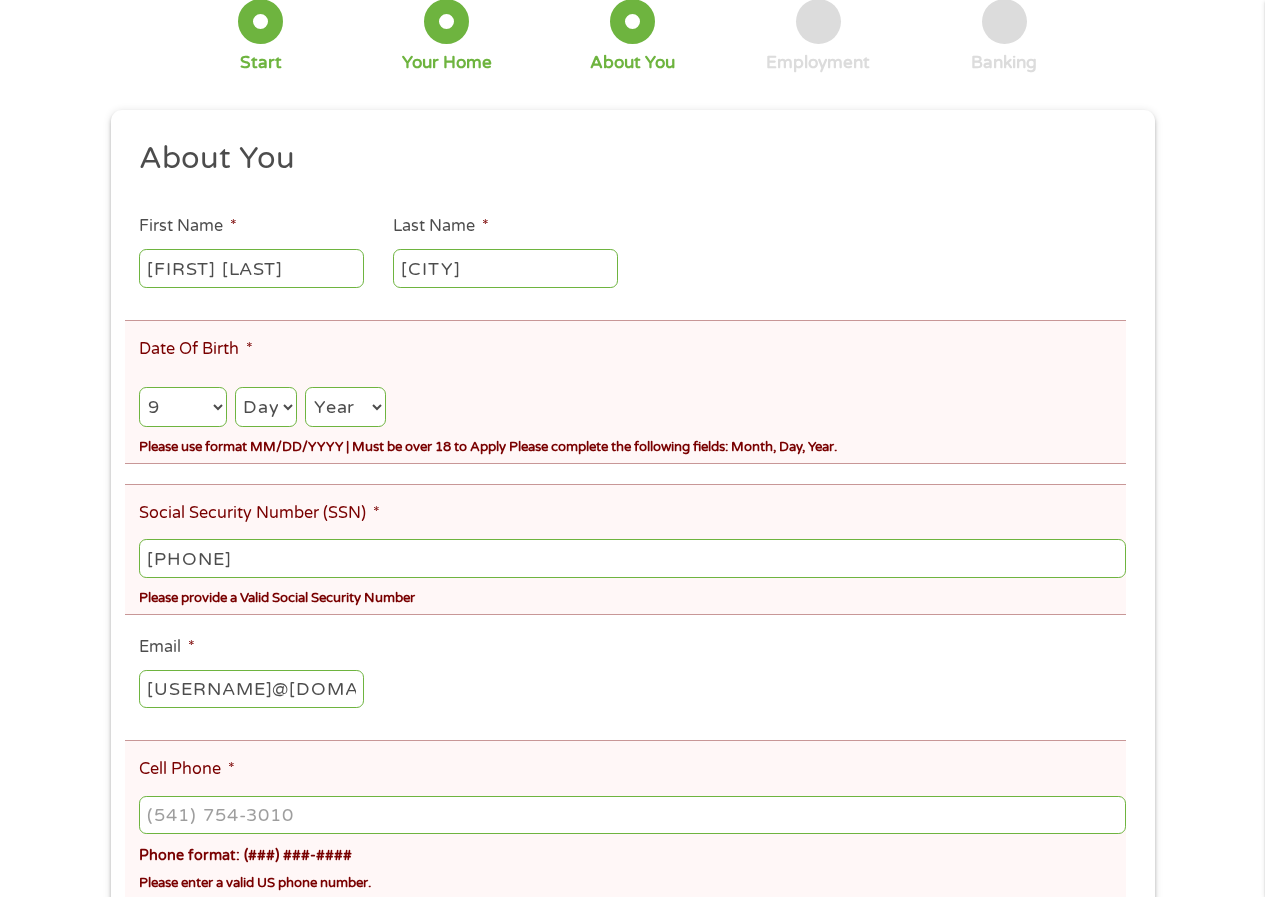 click on "Month 1 2 3 4 5 6 7 8 9 10 11 12" at bounding box center (182, 407) 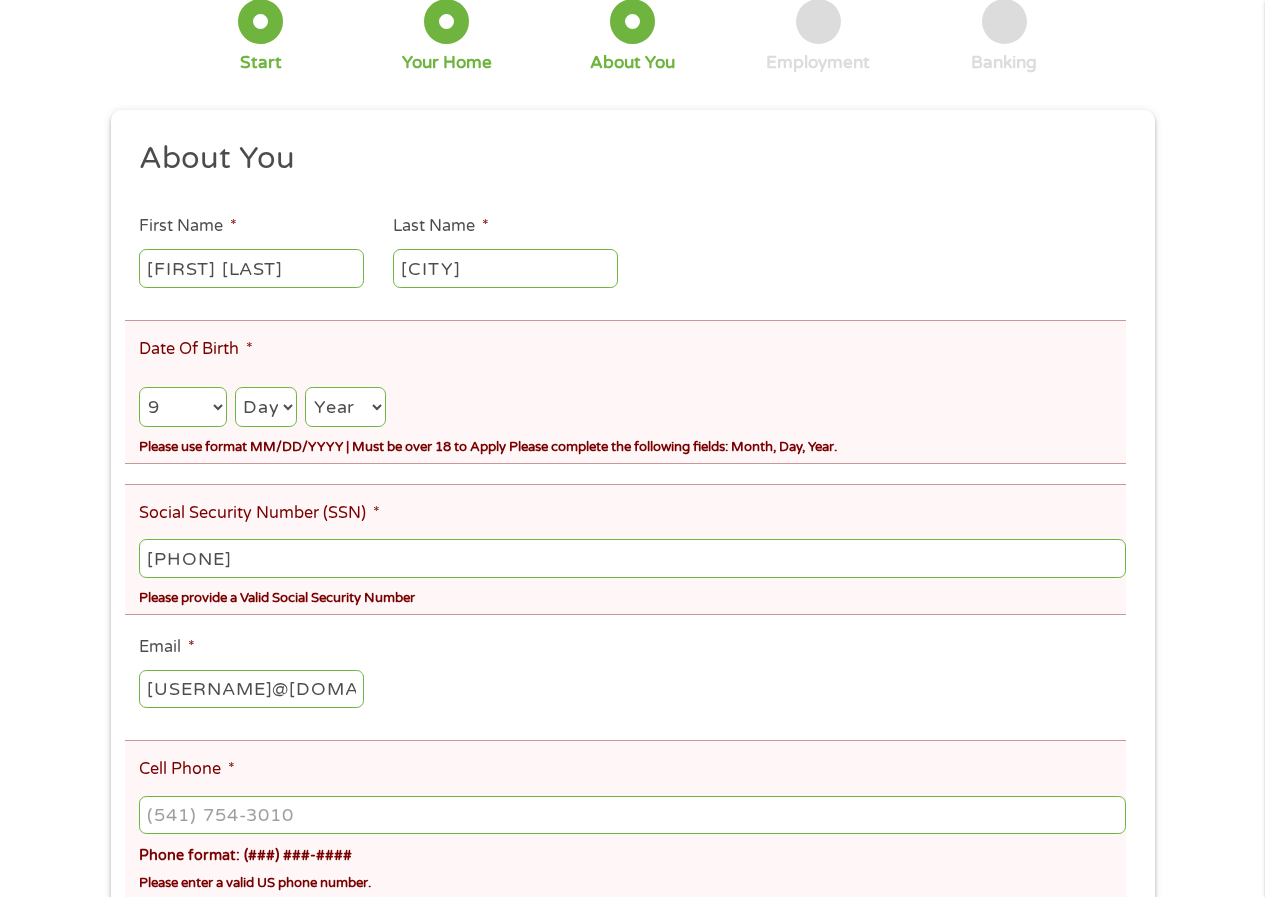 click on "Day 1 2 3 4 5 6 7 8 9 10 11 12 13 14 15 16 17 18 19 20 21 22 23 24 25 26 27 28 29 30 31" at bounding box center (266, 407) 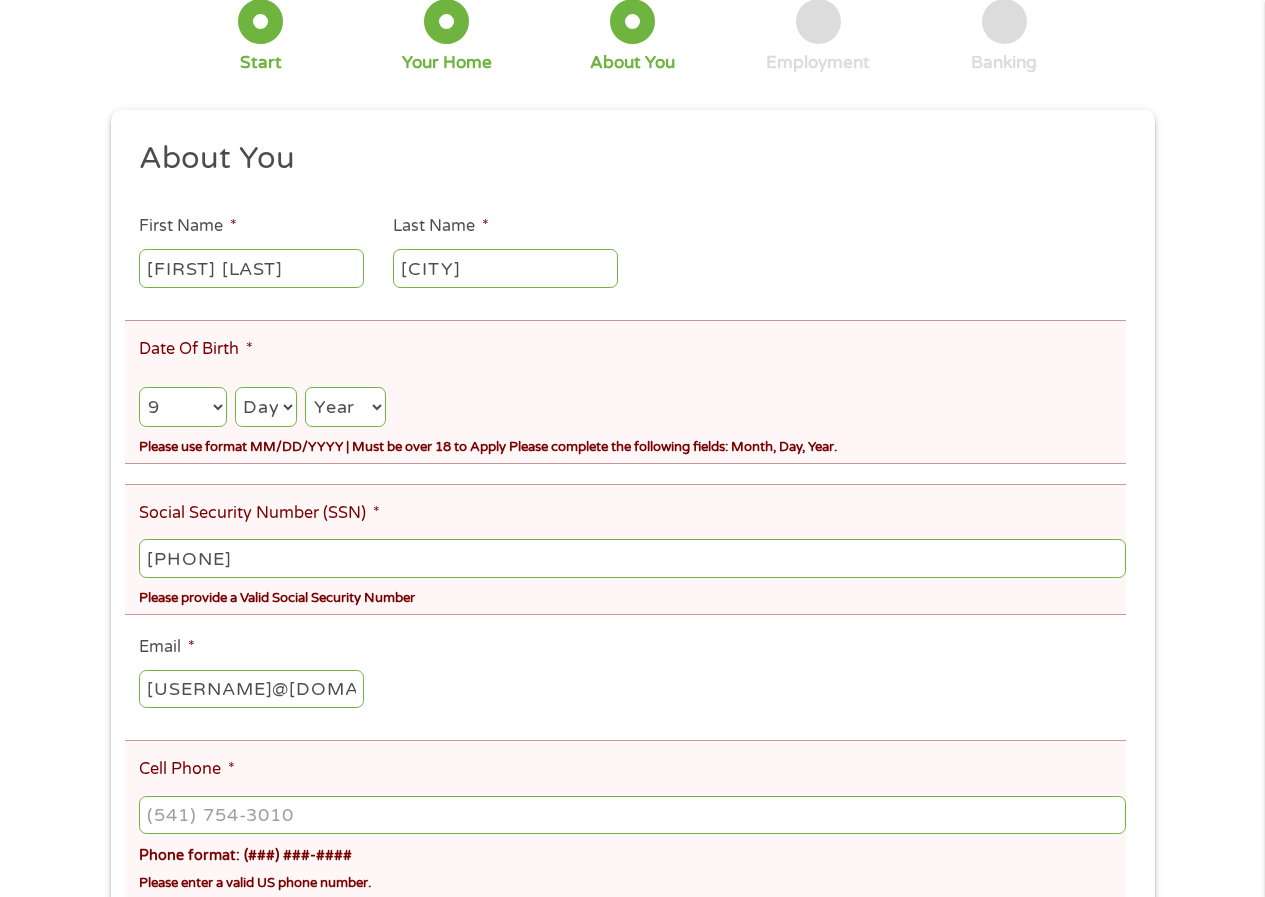 select on "5" 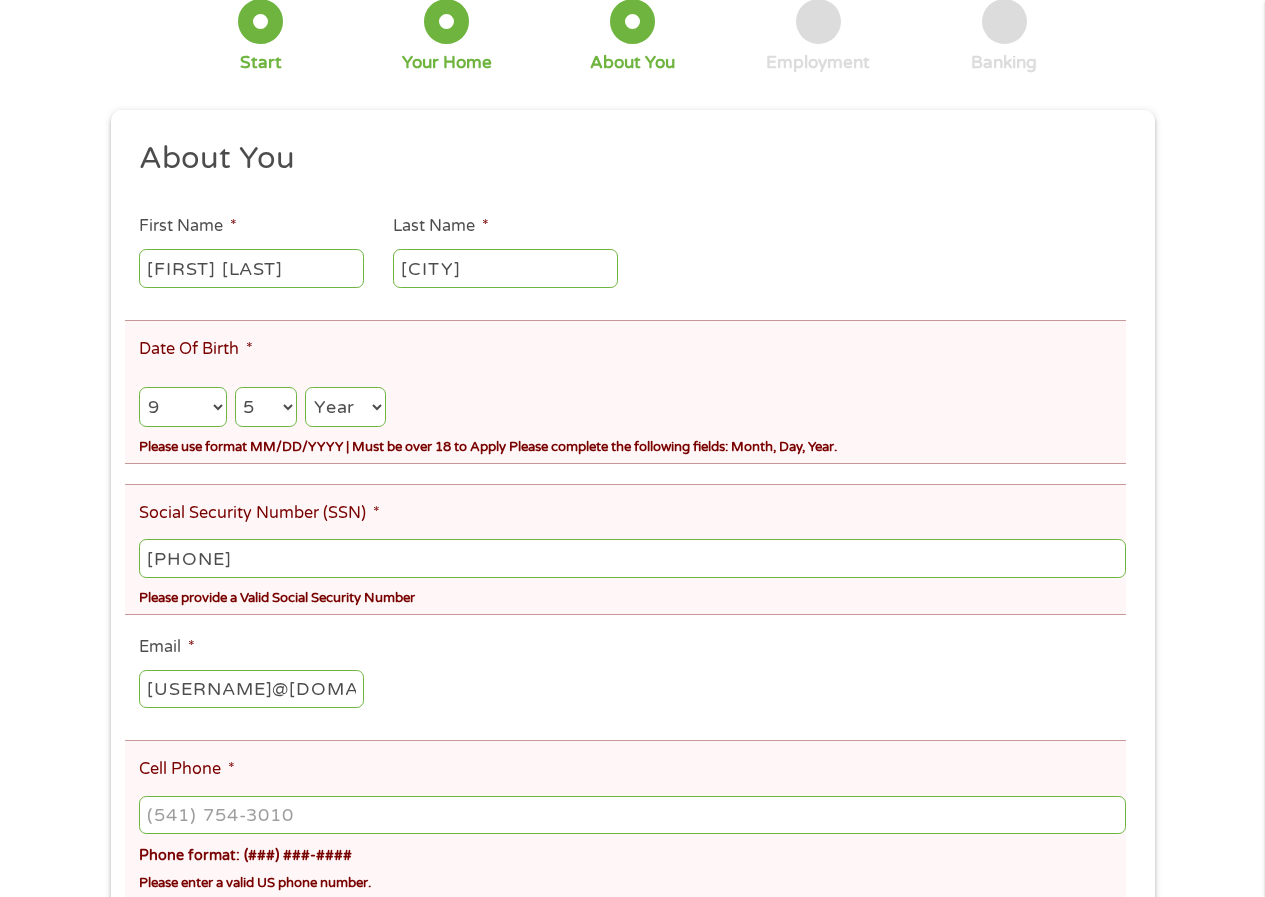 click on "Day 1 2 3 4 5 6 7 8 9 10 11 12 13 14 15 16 17 18 19 20 21 22 23 24 25 26 27 28 29 30 31" at bounding box center [266, 407] 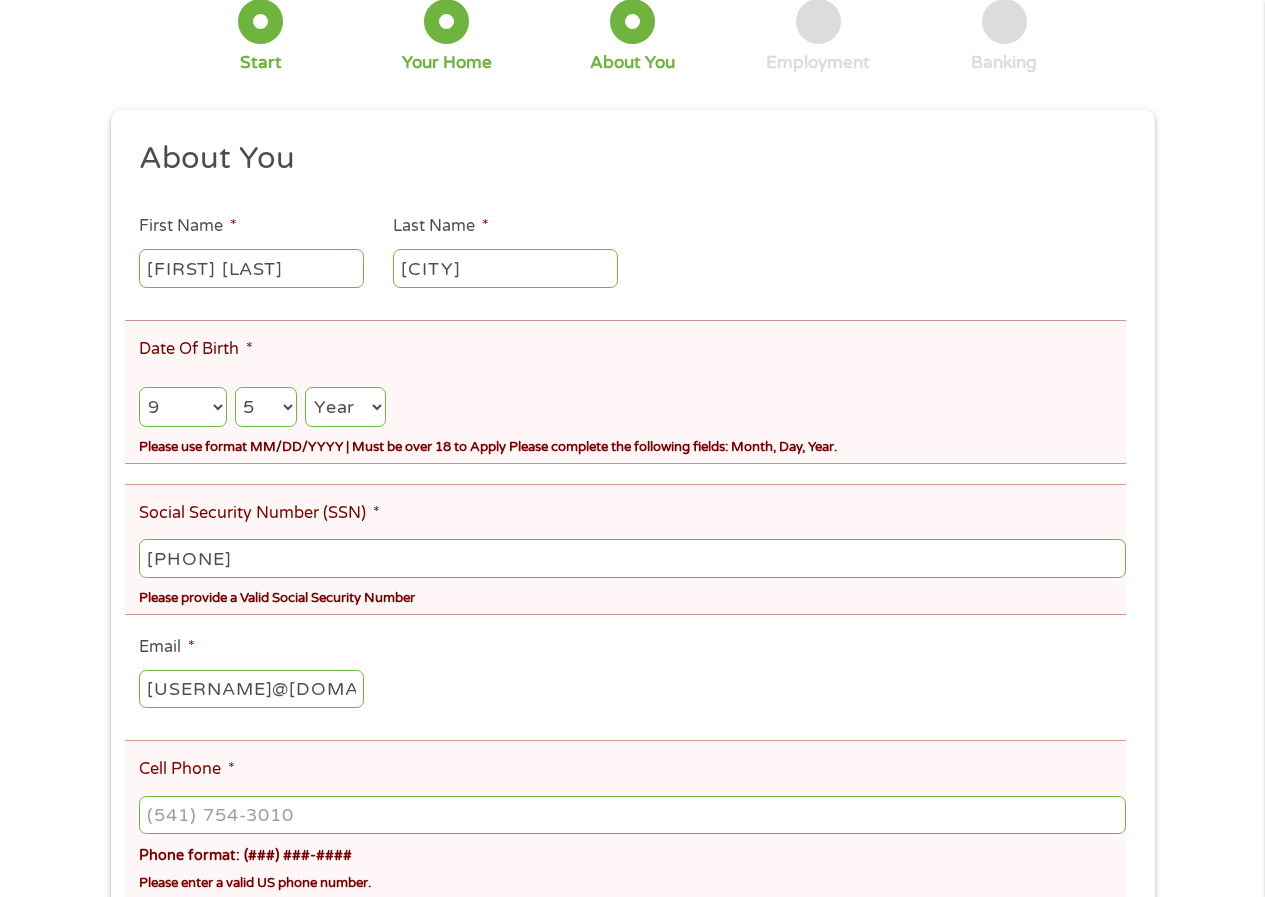 select on "1983" 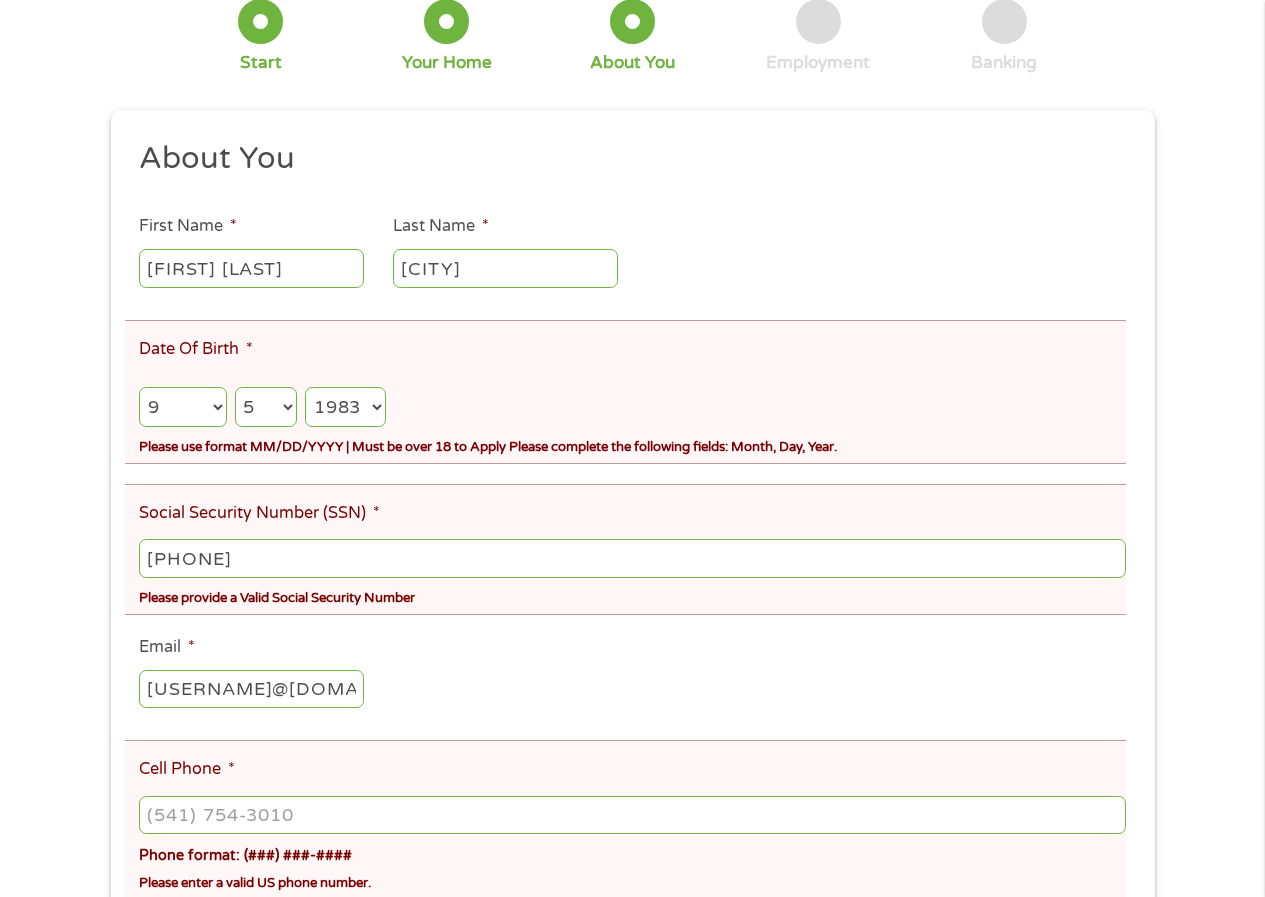 click on "Year 2007 2006 2005 2004 2003 2002 2001 2000 1999 1998 1997 1996 1995 1994 1993 1992 1991 1990 1989 1988 1987 1986 1985 1984 1983 1982 1981 1980 1979 1978 1977 1976 1975 1974 1973 1972 1971 1970 1969 1968 1967 1966 1965 1964 1963 1962 1961 1960 1959 1958 1957 1956 1955 1954 1953 1952 1951 1950 1949 1948 1947 1946 1945 1944 1943 1942 1941 1940 1939 1938 1937 1936 1935 1934 1933 1932 1931 1930 1929 1928 1927 1926 1925 1924 1923 1922 1921 1920" at bounding box center [345, 407] 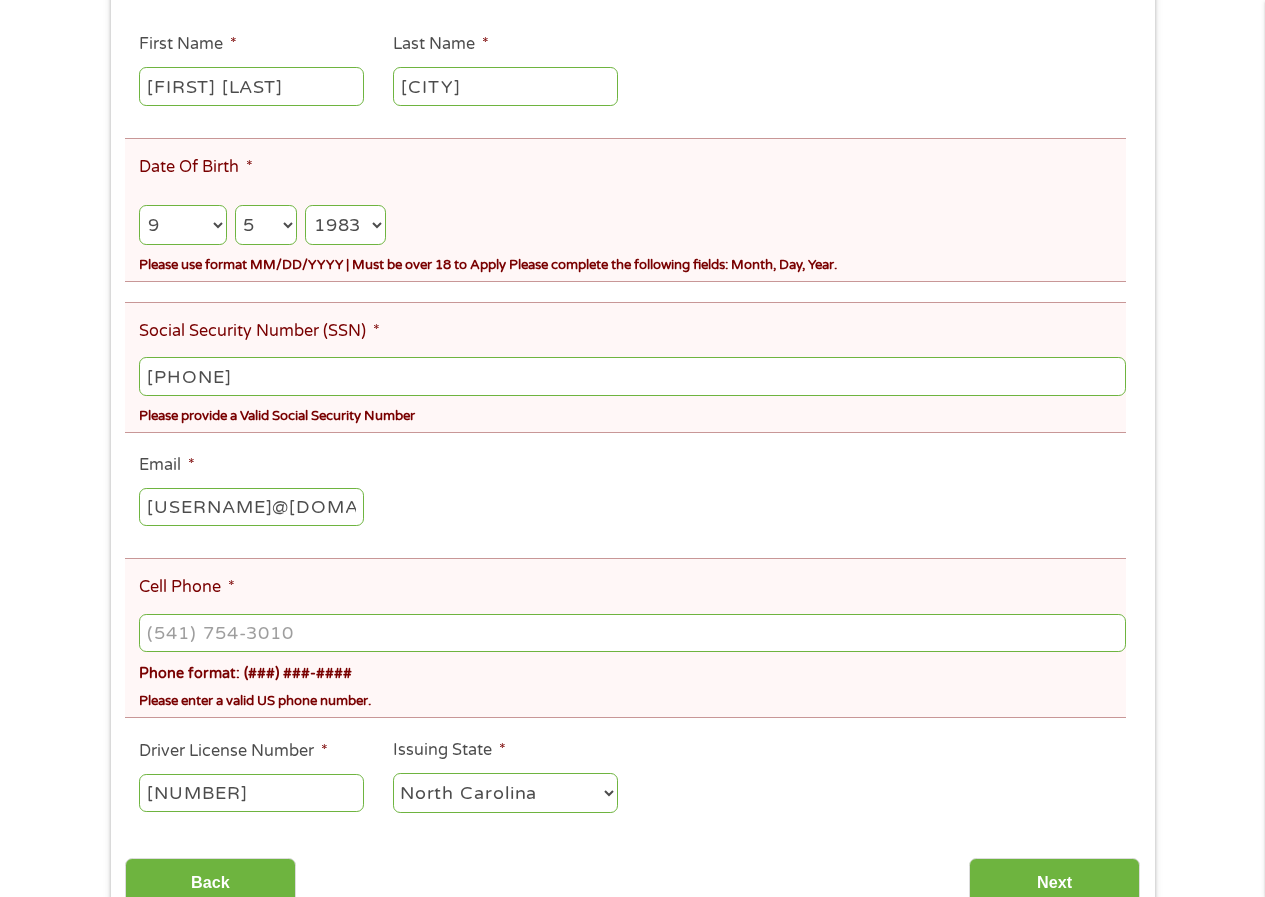 scroll, scrollTop: 400, scrollLeft: 0, axis: vertical 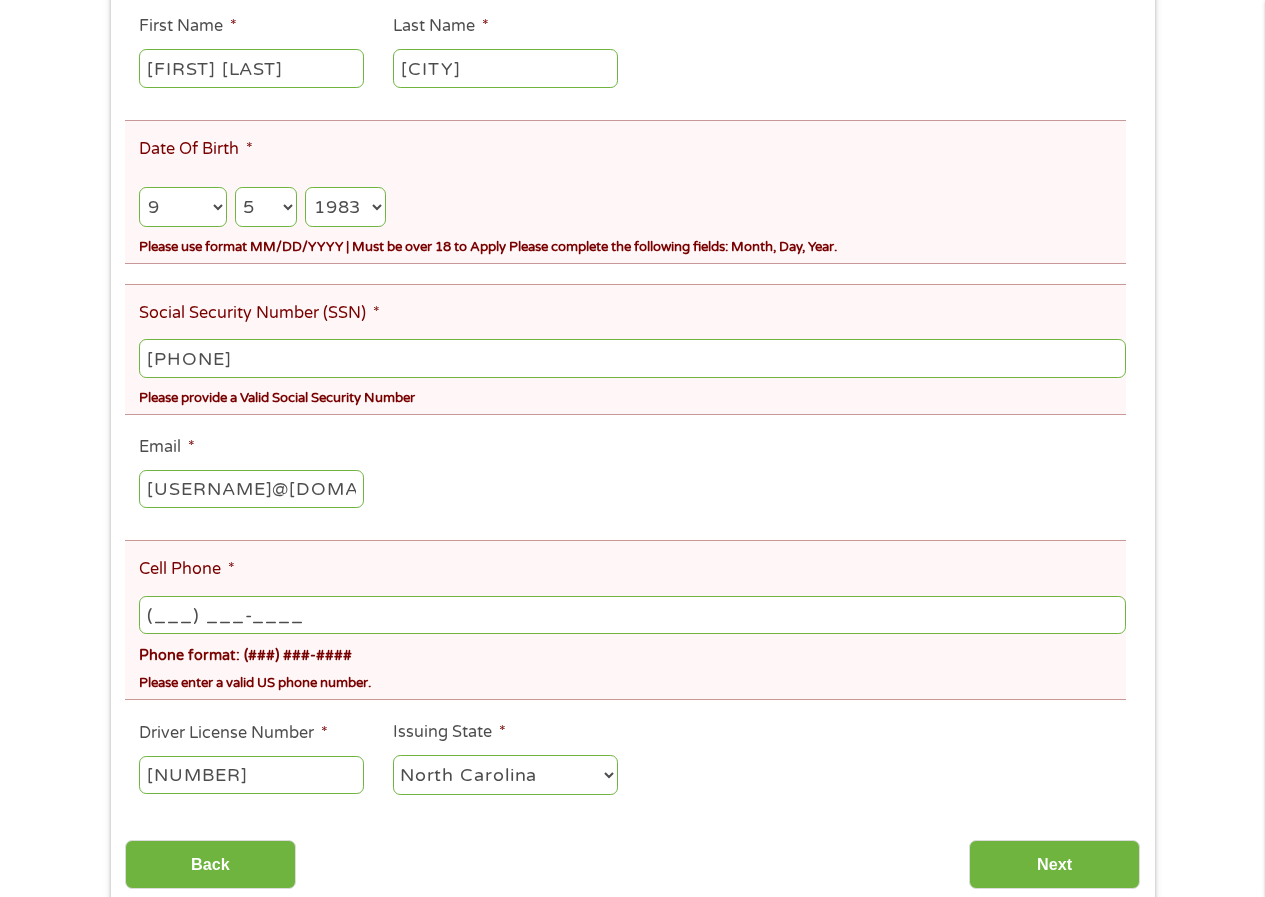 click on "(___) ___-____" at bounding box center (632, 615) 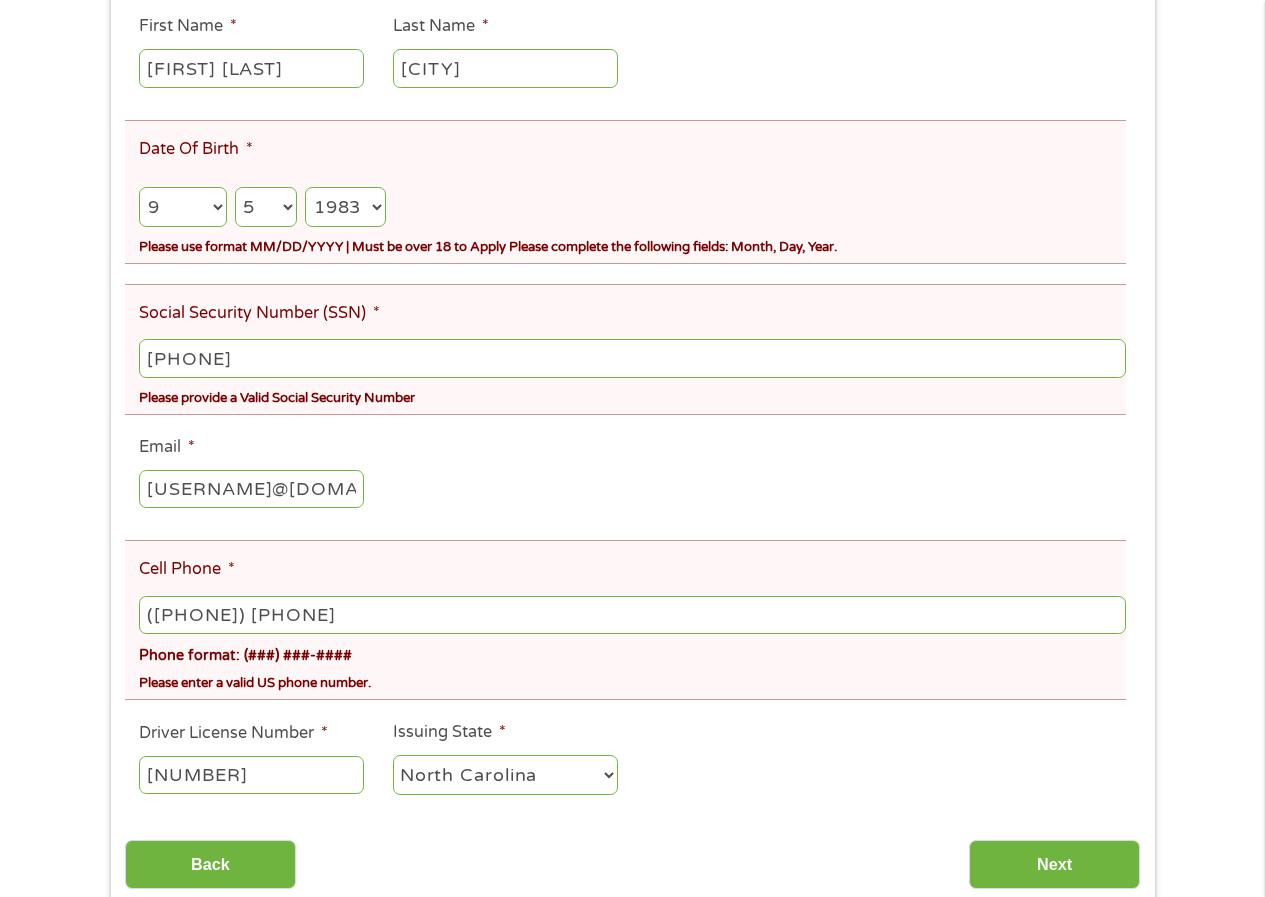 type on "[PHONE]" 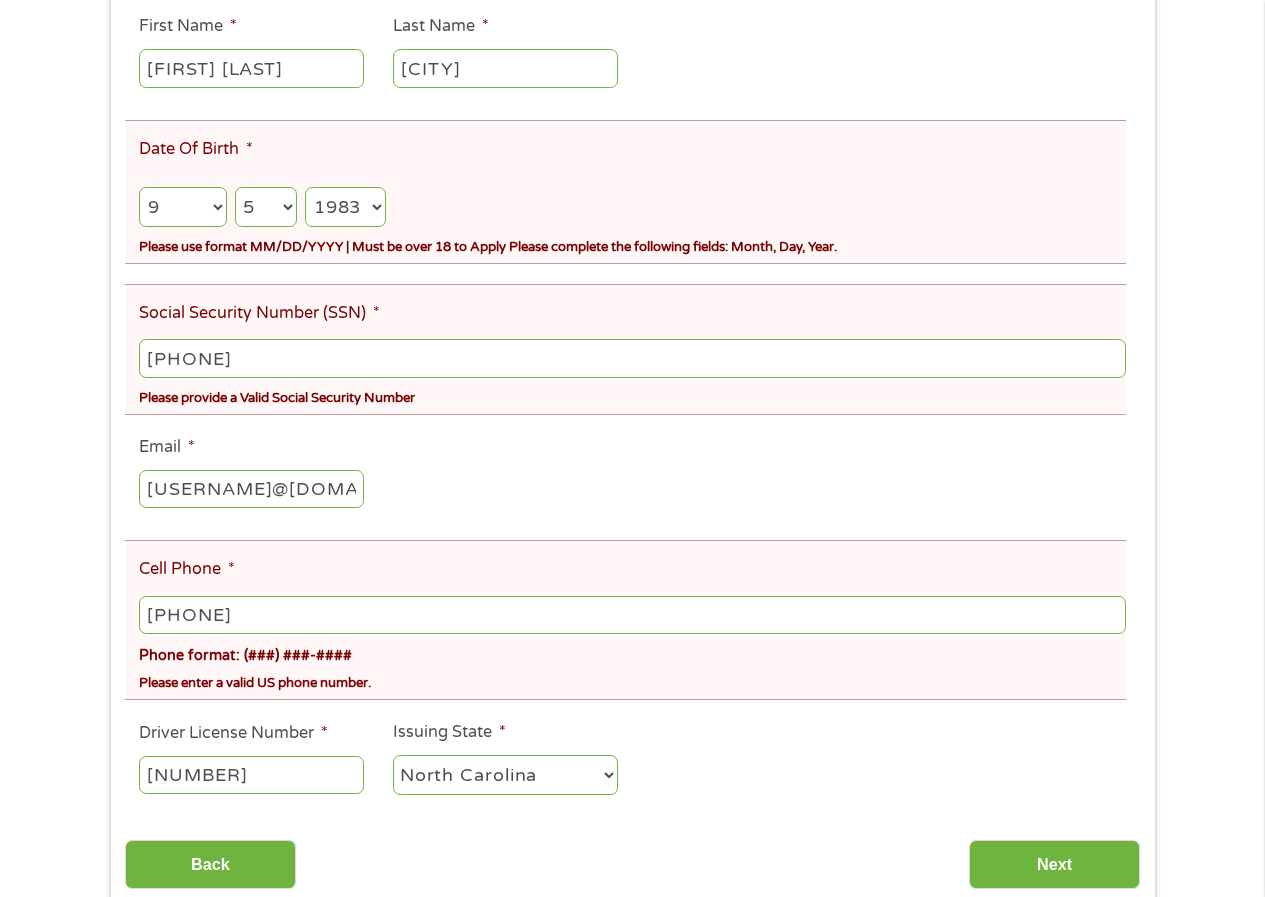 click on "[PHONE]" at bounding box center (632, 615) 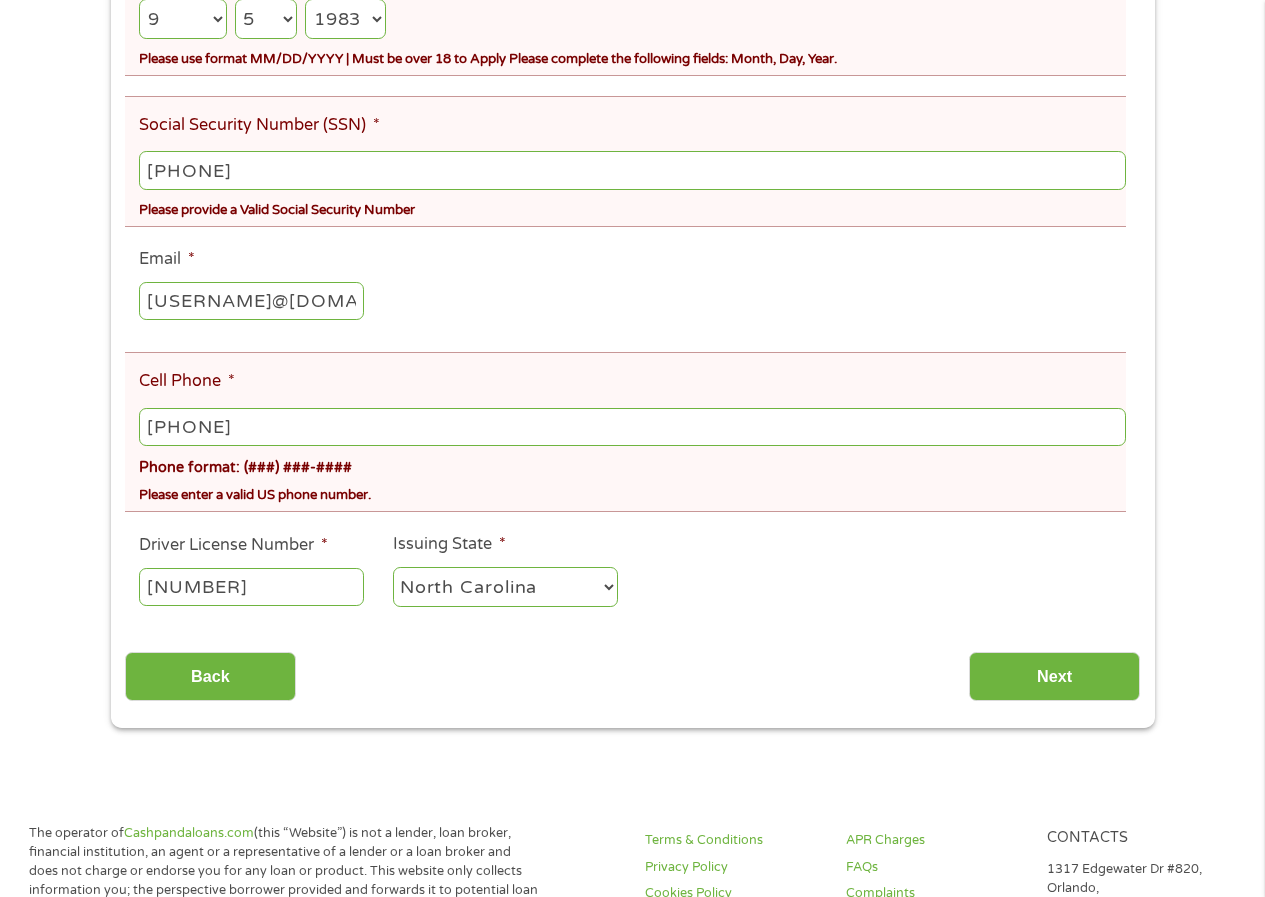 scroll, scrollTop: 800, scrollLeft: 0, axis: vertical 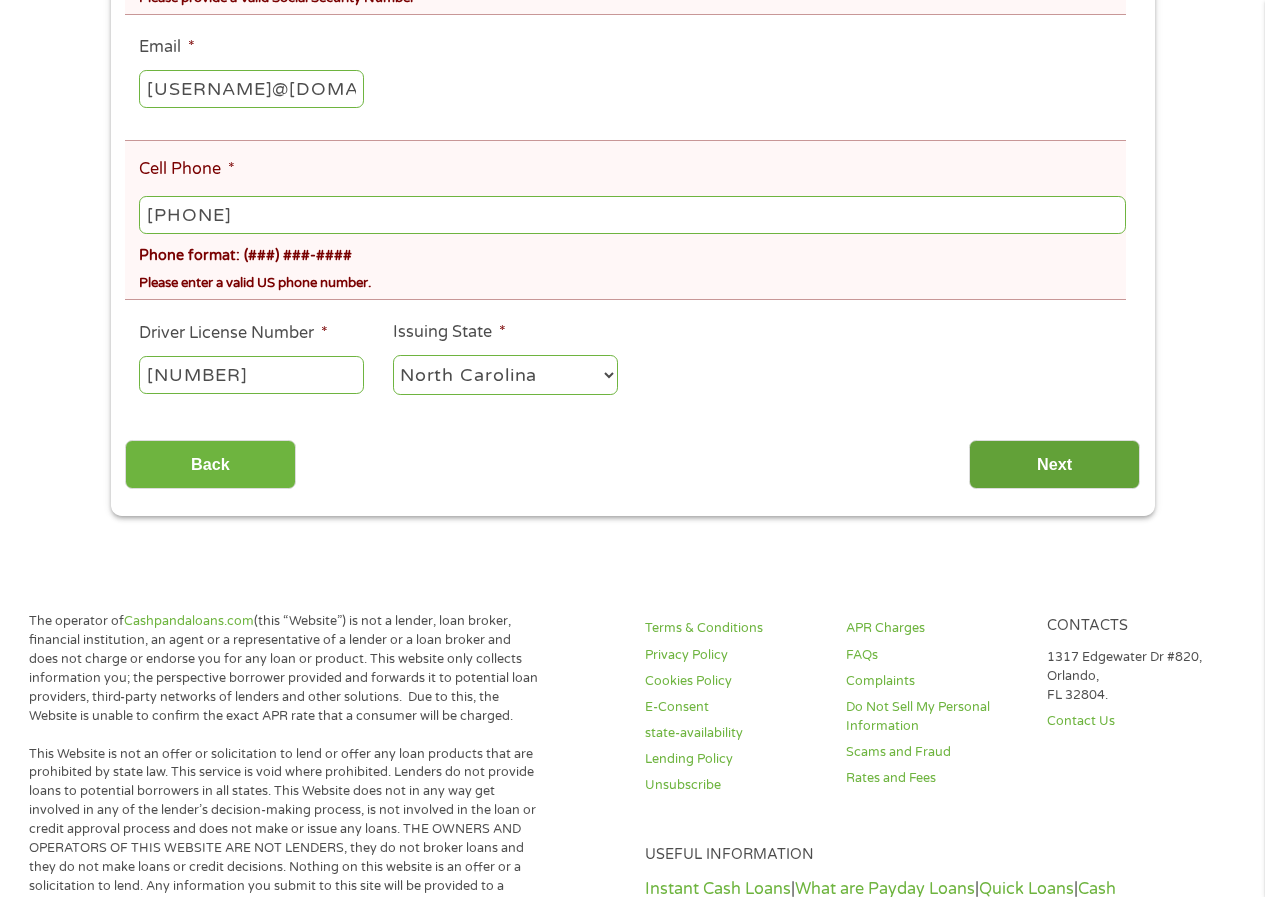 click on "Next" at bounding box center [1054, 464] 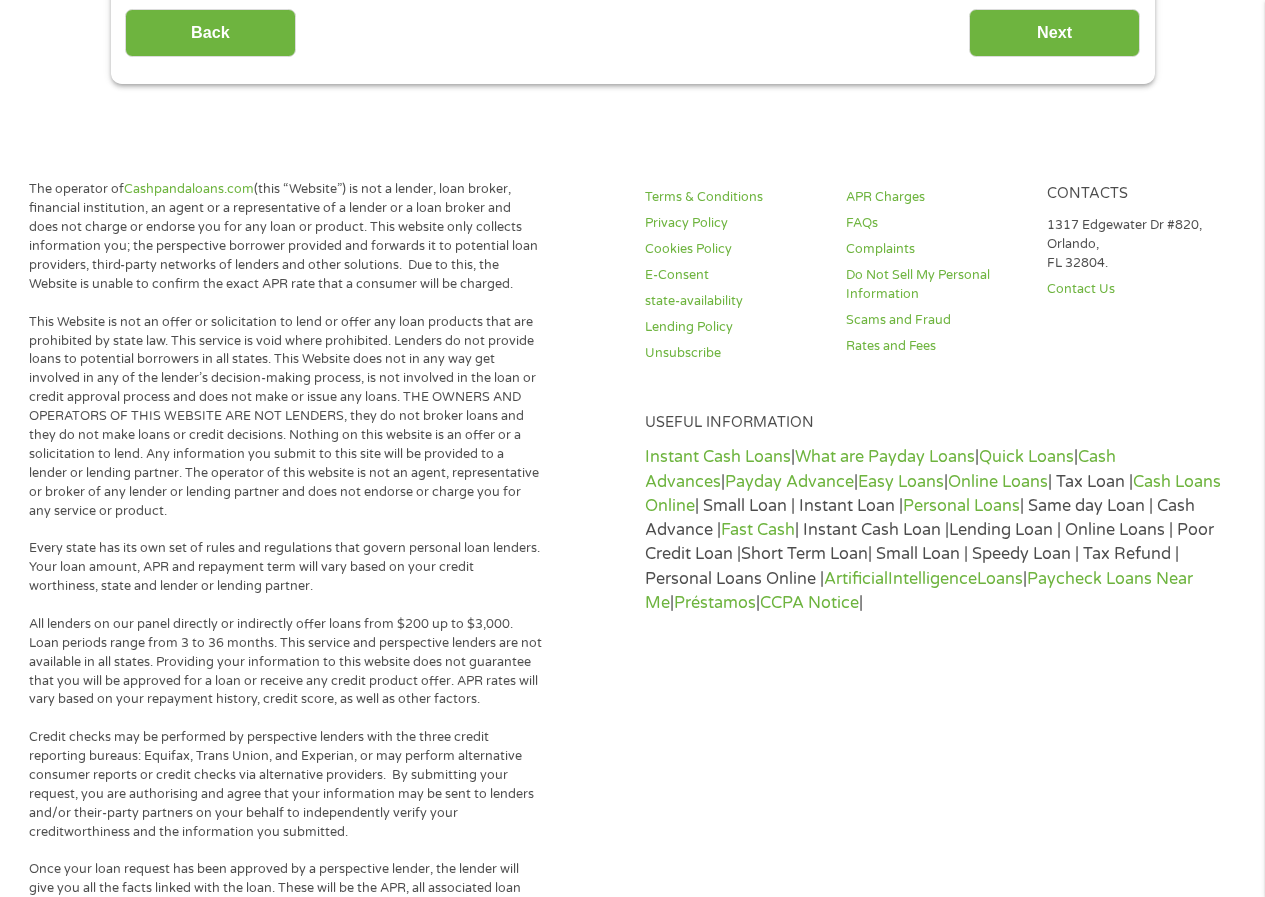 scroll, scrollTop: 8, scrollLeft: 8, axis: both 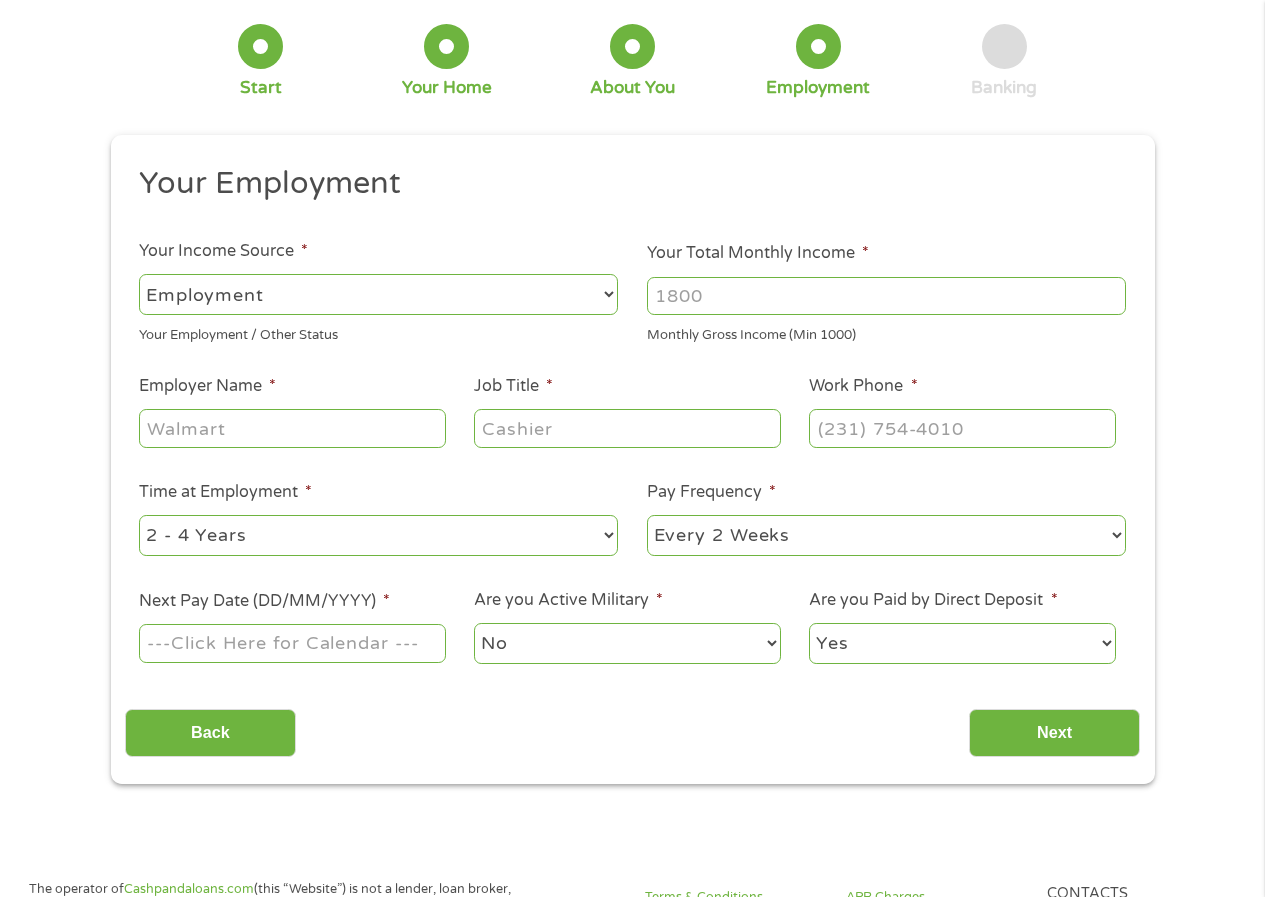 click on "--- Choose one --- Employment Self Employed Benefits" at bounding box center [378, 294] 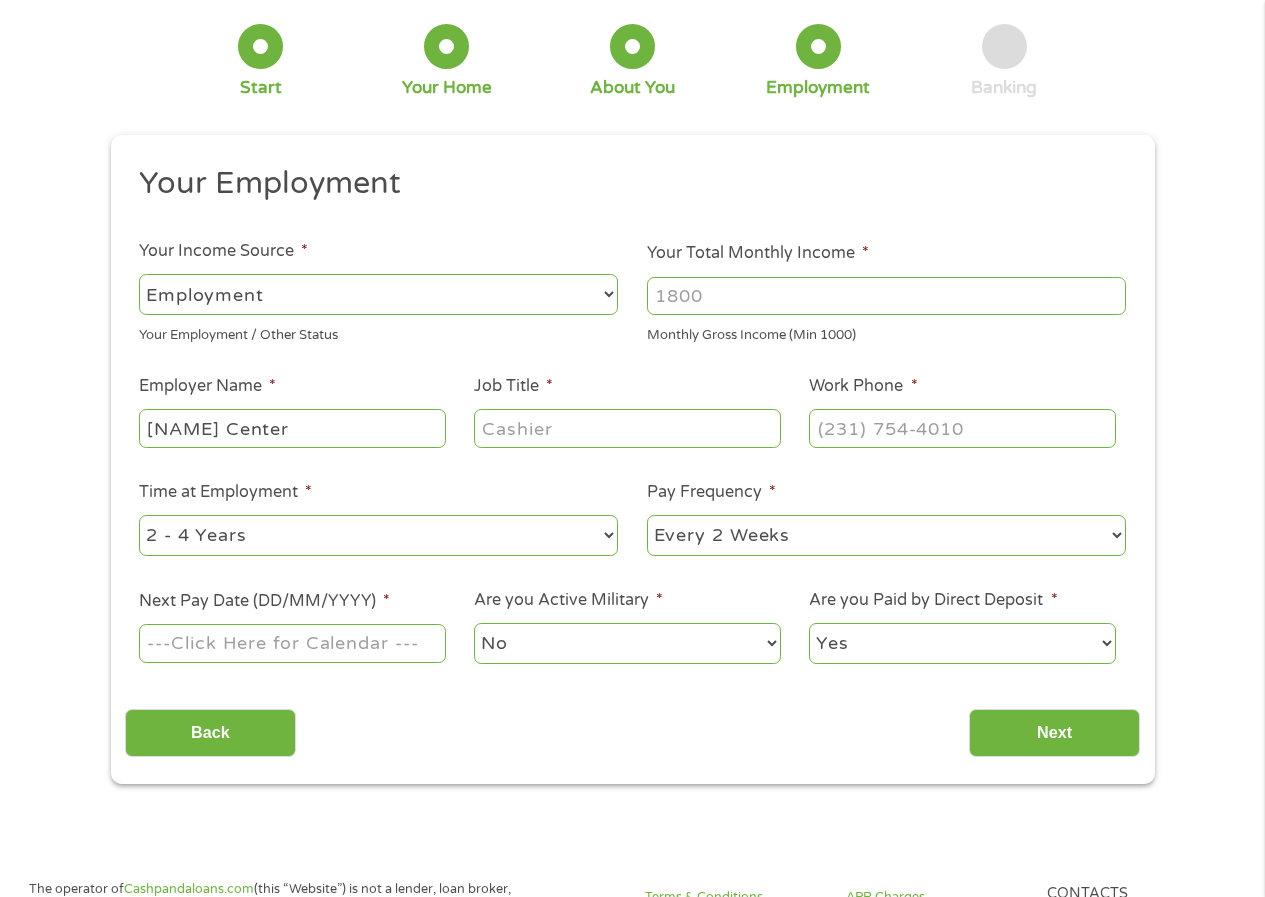 type on "[NAME] Center" 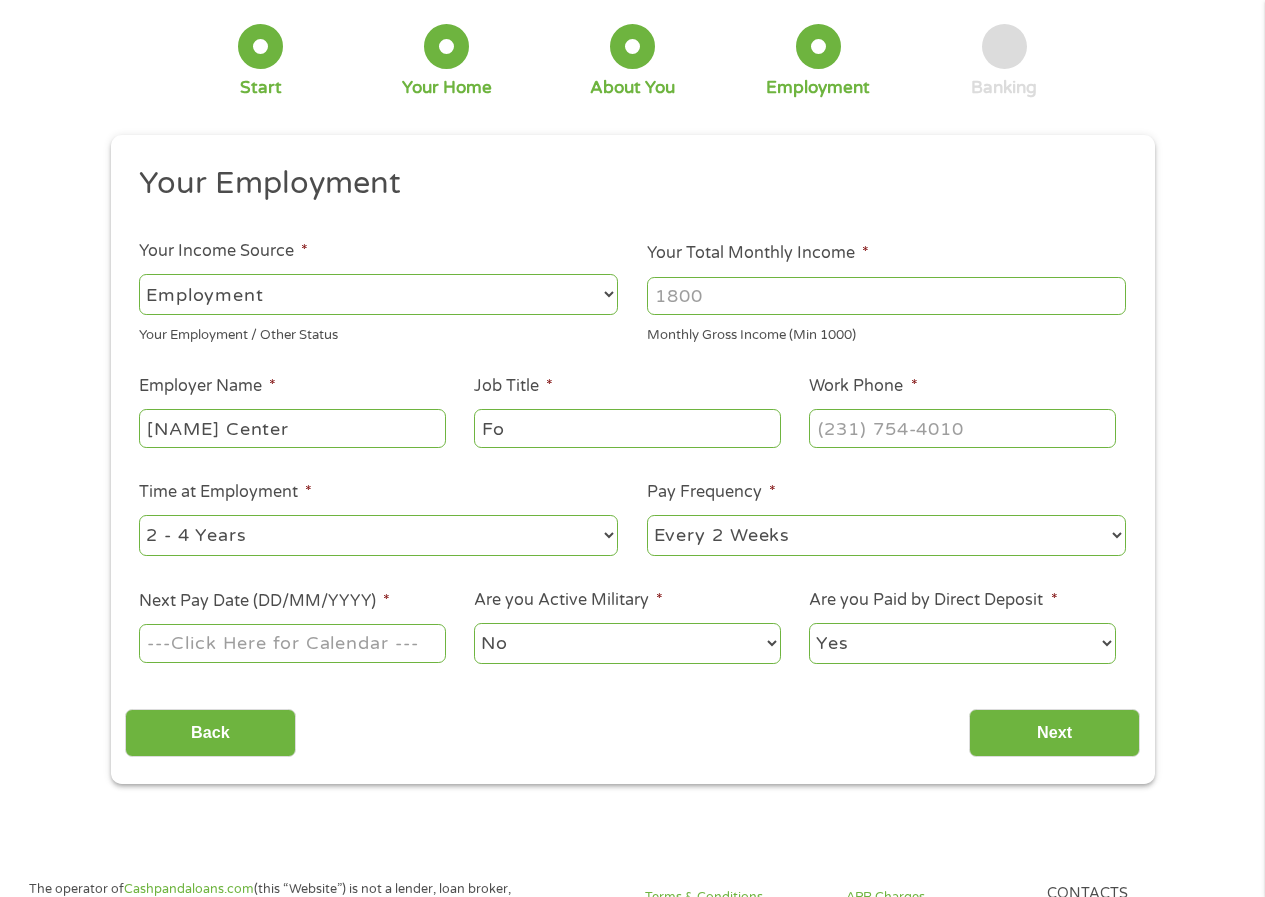 type on "F" 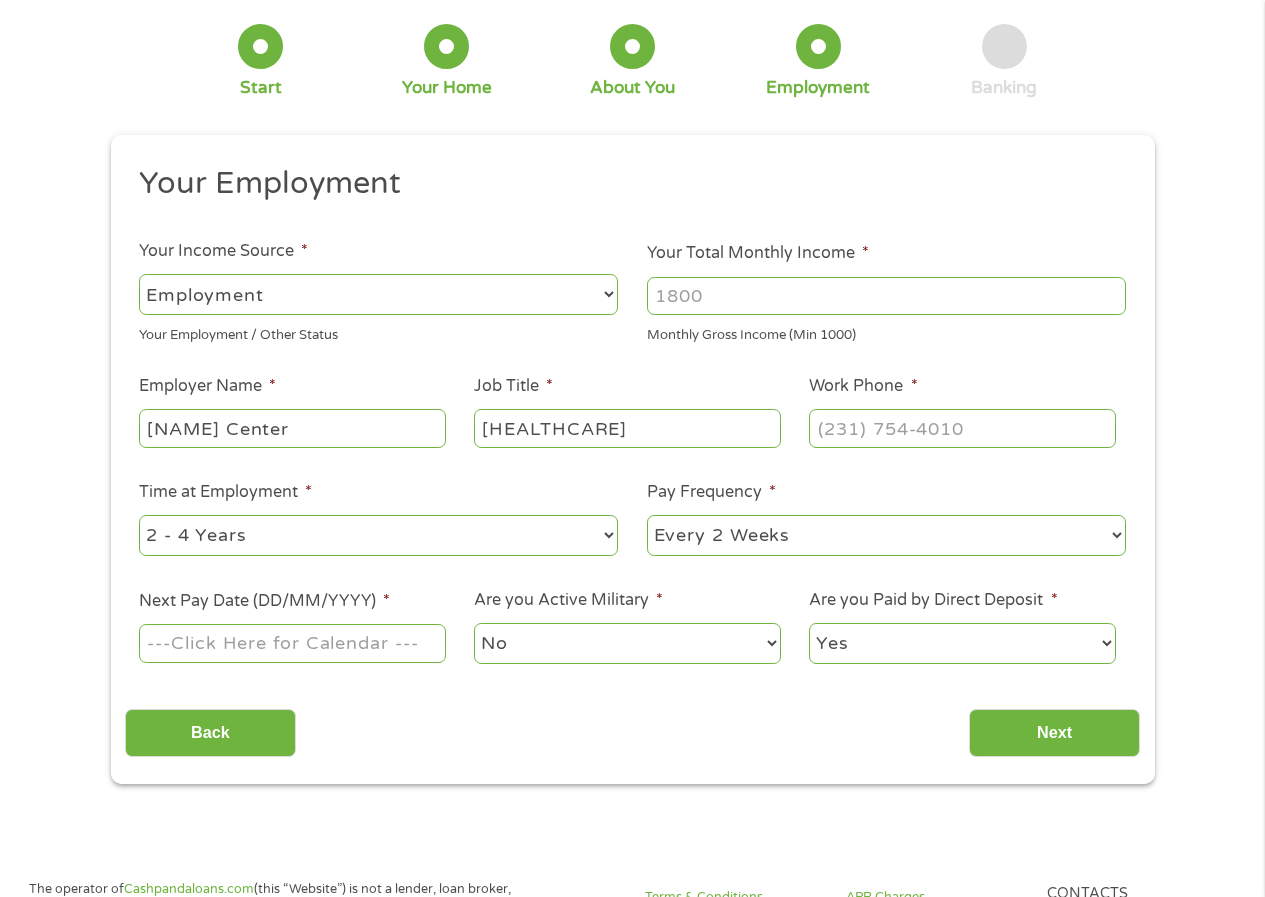 type on "[HEALTHCARE]" 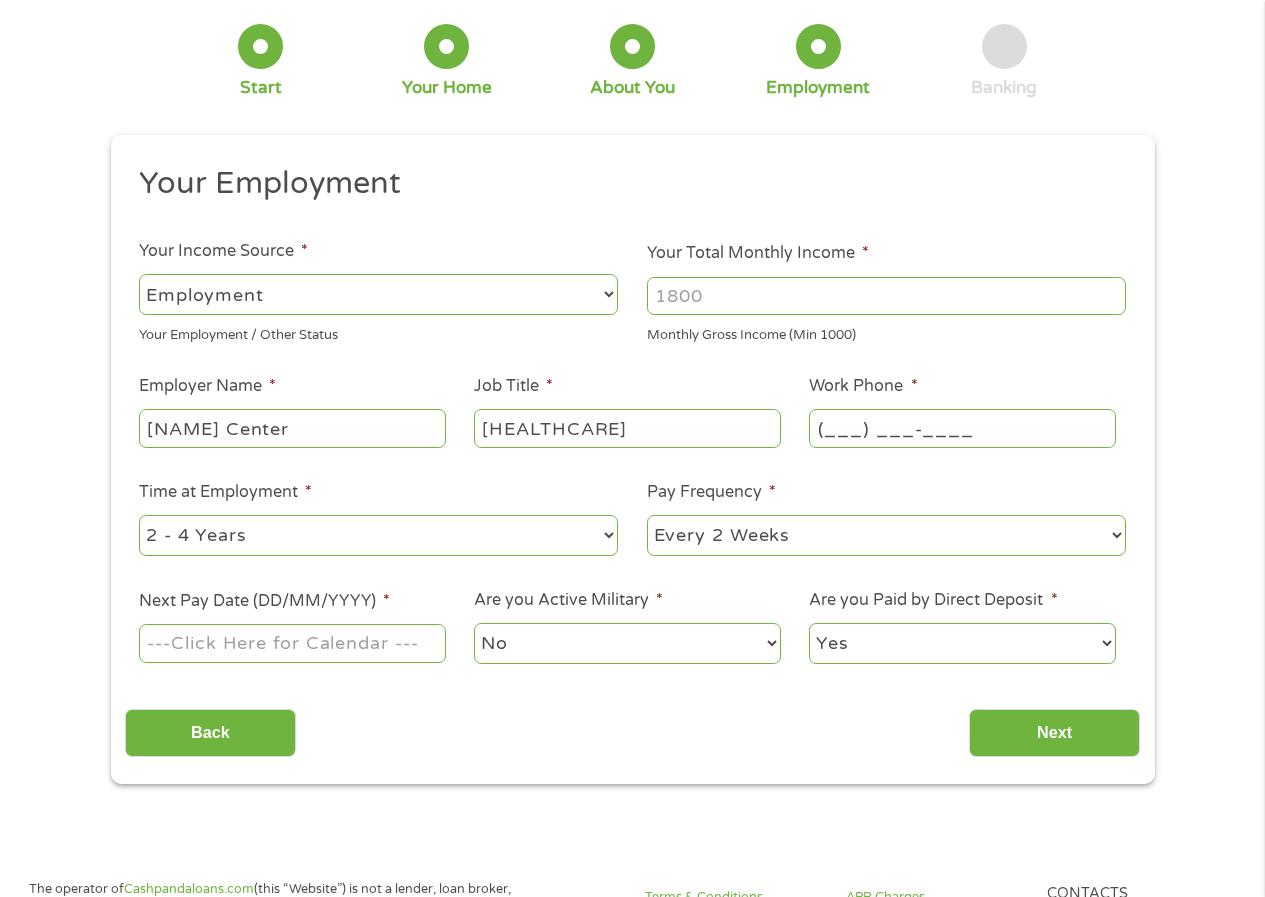 click on "(___) ___-____" at bounding box center [962, 428] 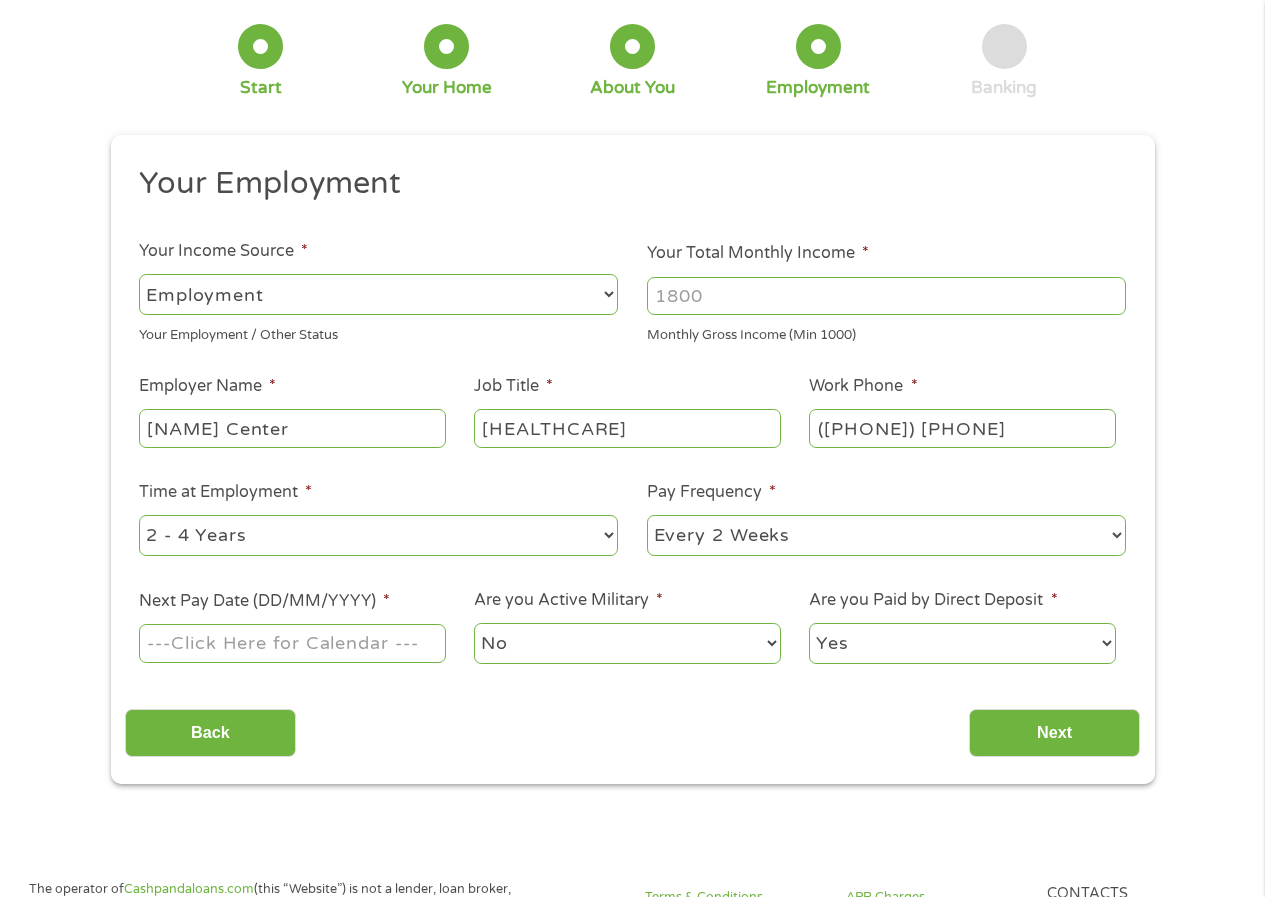 type on "[PHONE]" 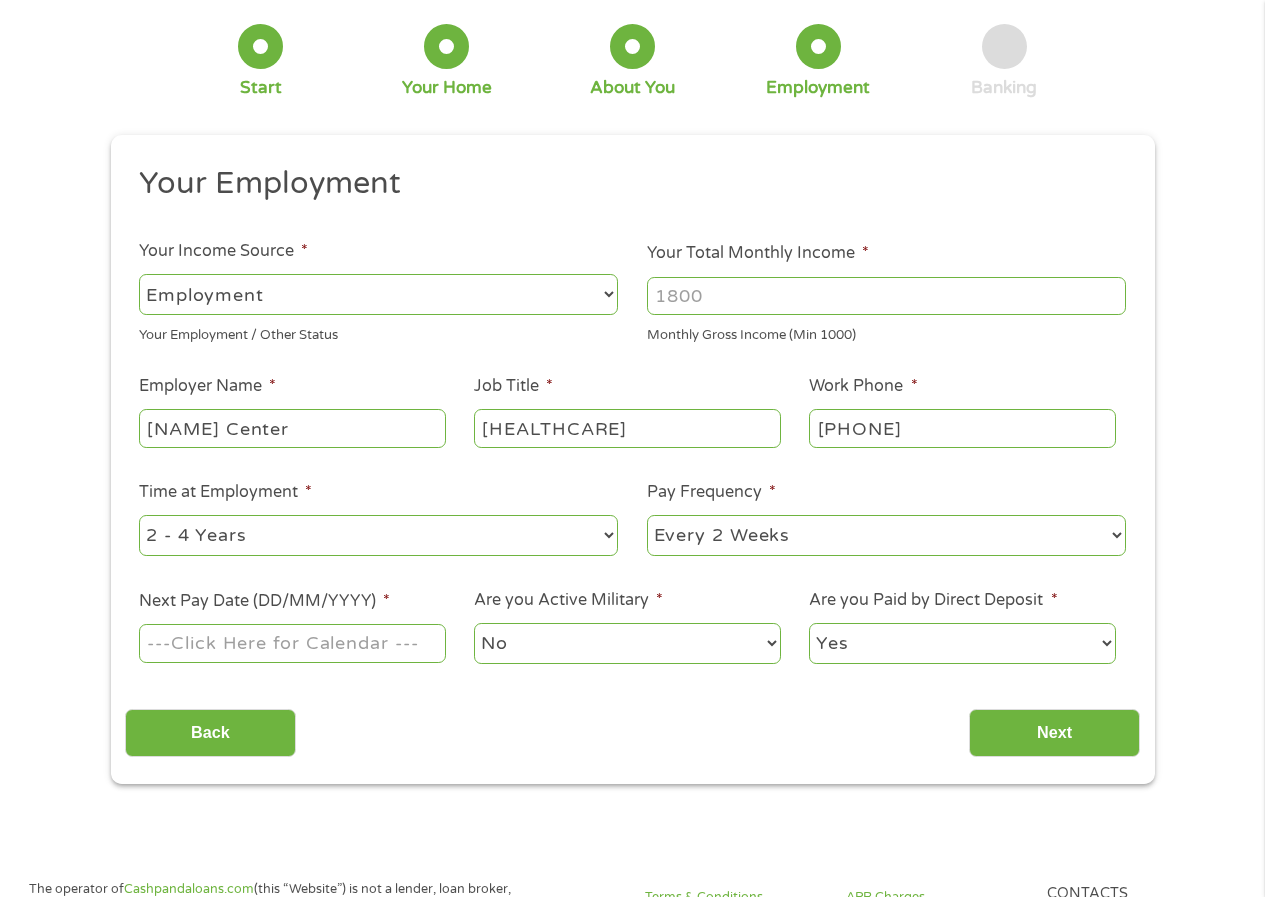 click on "Home Get Loan Offer How it works FAQs Blog Cash Loans Quick Loans Online Loans Payday Loans Cash Advances Préstamos Paycheck Loans Near Me Artificial Intelligence Loans Contact Us
1 Start 2 Your Home 3 About You 4 Employment 5 Banking 6
This field is hidden when viewing the form gclid This field is hidden when viewing the form Referrer https://www.cashpandaloans.com/payday-loans/?medium=adwords&source=adwords&campaign=22082442849&adgroup=171710594054&creative=711039648649&position=&keyword=quick%20loans&utm_term=searchterm&matchtype=e&device=c&network=g&gad_source=1&gad_campaignid=22082442849&gbraid=0AAAAABxw2Ii_OTJedGJE1-fmKJY-o3qsR&gclid=EAIaIQobChMI2sSQysz3jgMVvifUAR24mxo4EAAYBCAAEgIXnfD_BwE This field is hidden when viewing the form Source adwords This field is hidden when viewing the form Campaign 22082442849 Medium adwords adgroup e c" at bounding box center (632, 1178) 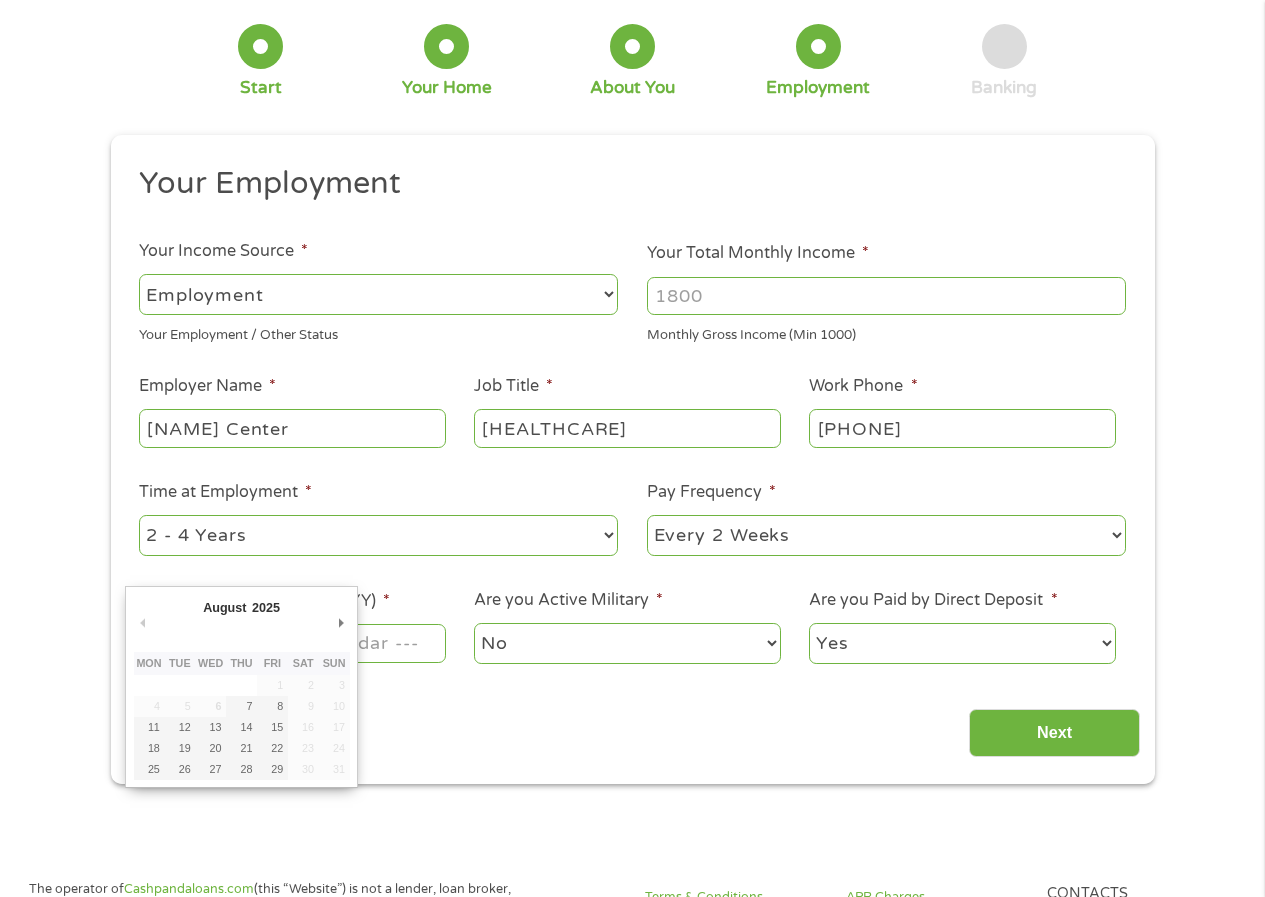 click on "Back   Next" at bounding box center (632, 725) 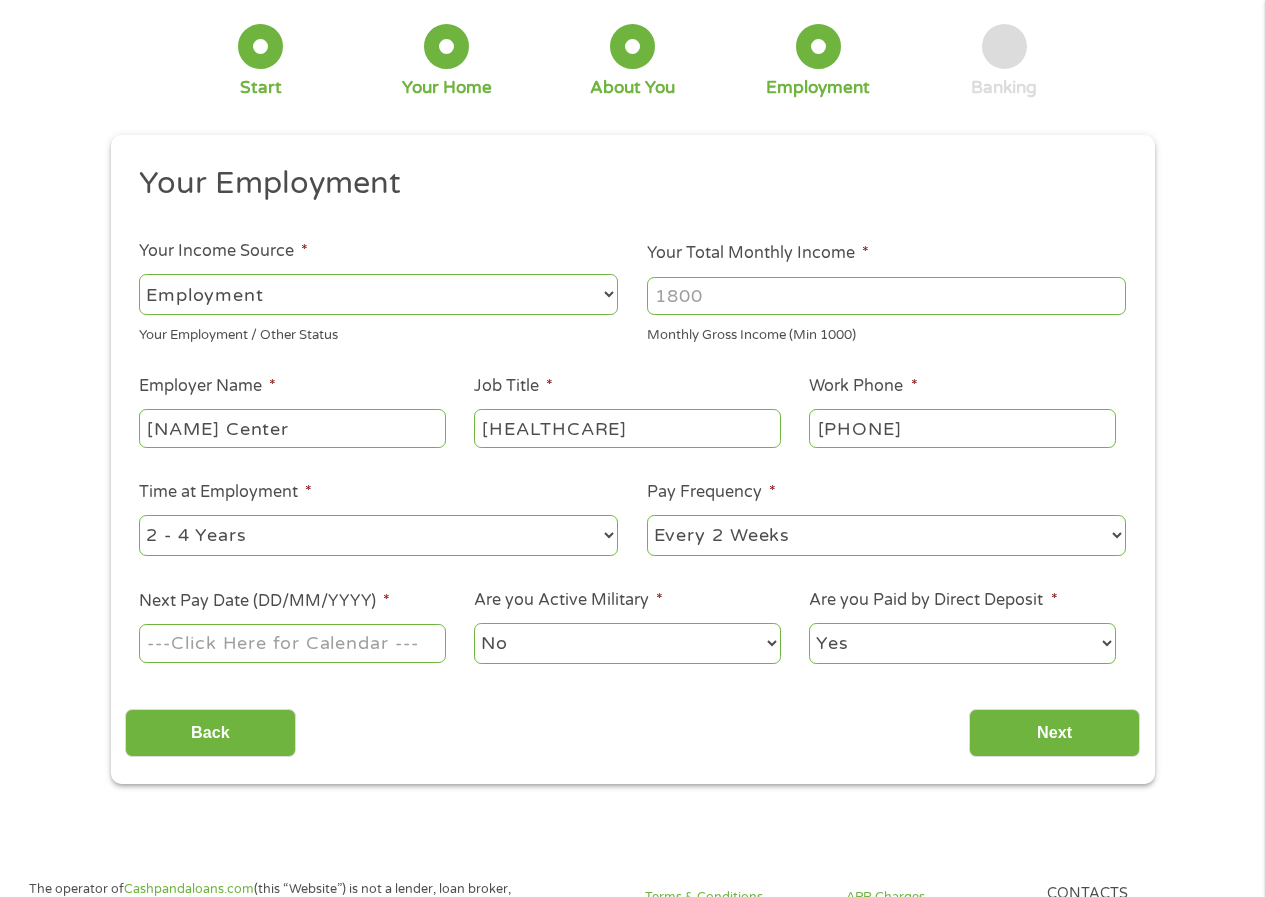 click on "Next Pay Date (DD/MM/YYYY) *" at bounding box center (292, 643) 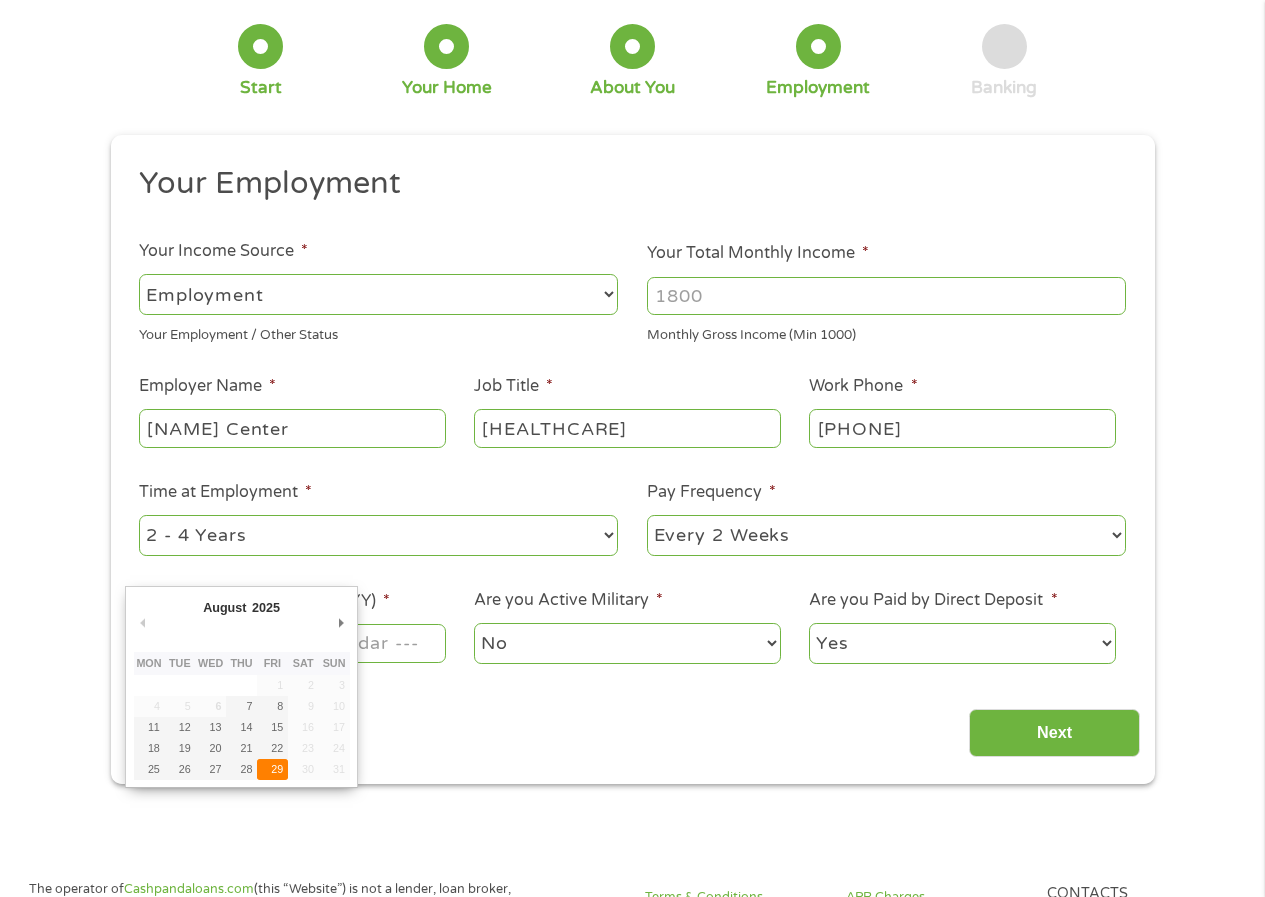 type on "29/08/2025" 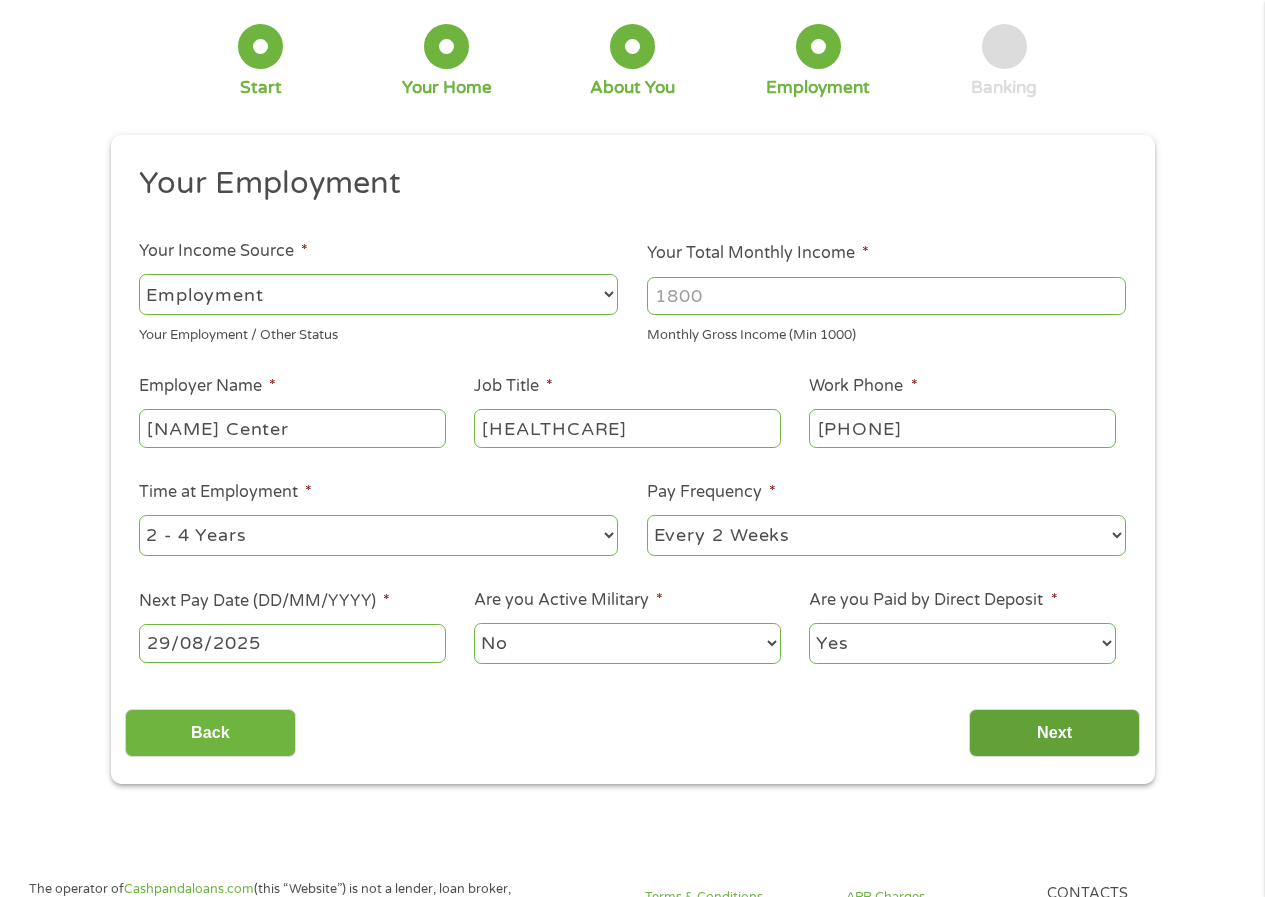 click on "Next" at bounding box center [1054, 733] 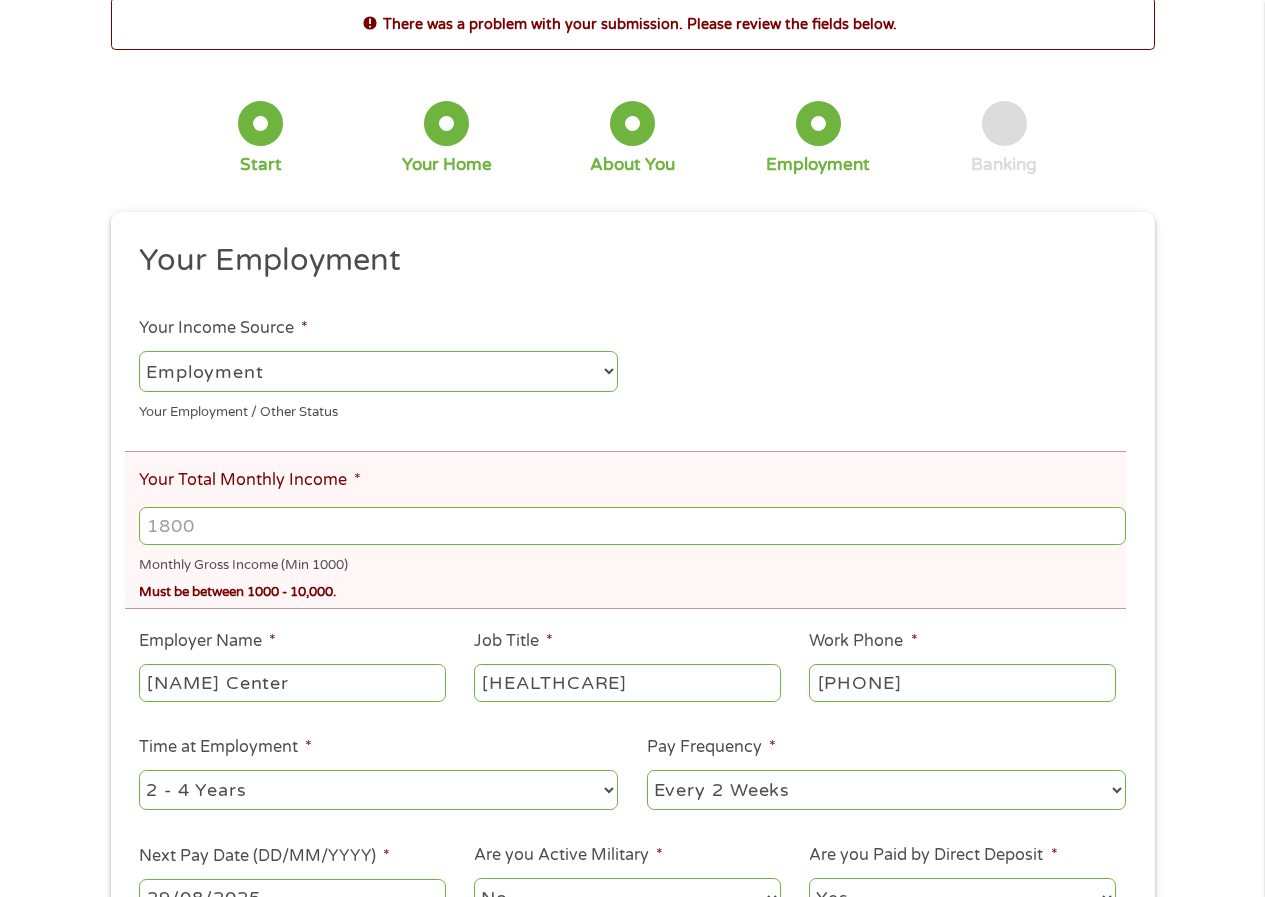 scroll, scrollTop: 0, scrollLeft: 0, axis: both 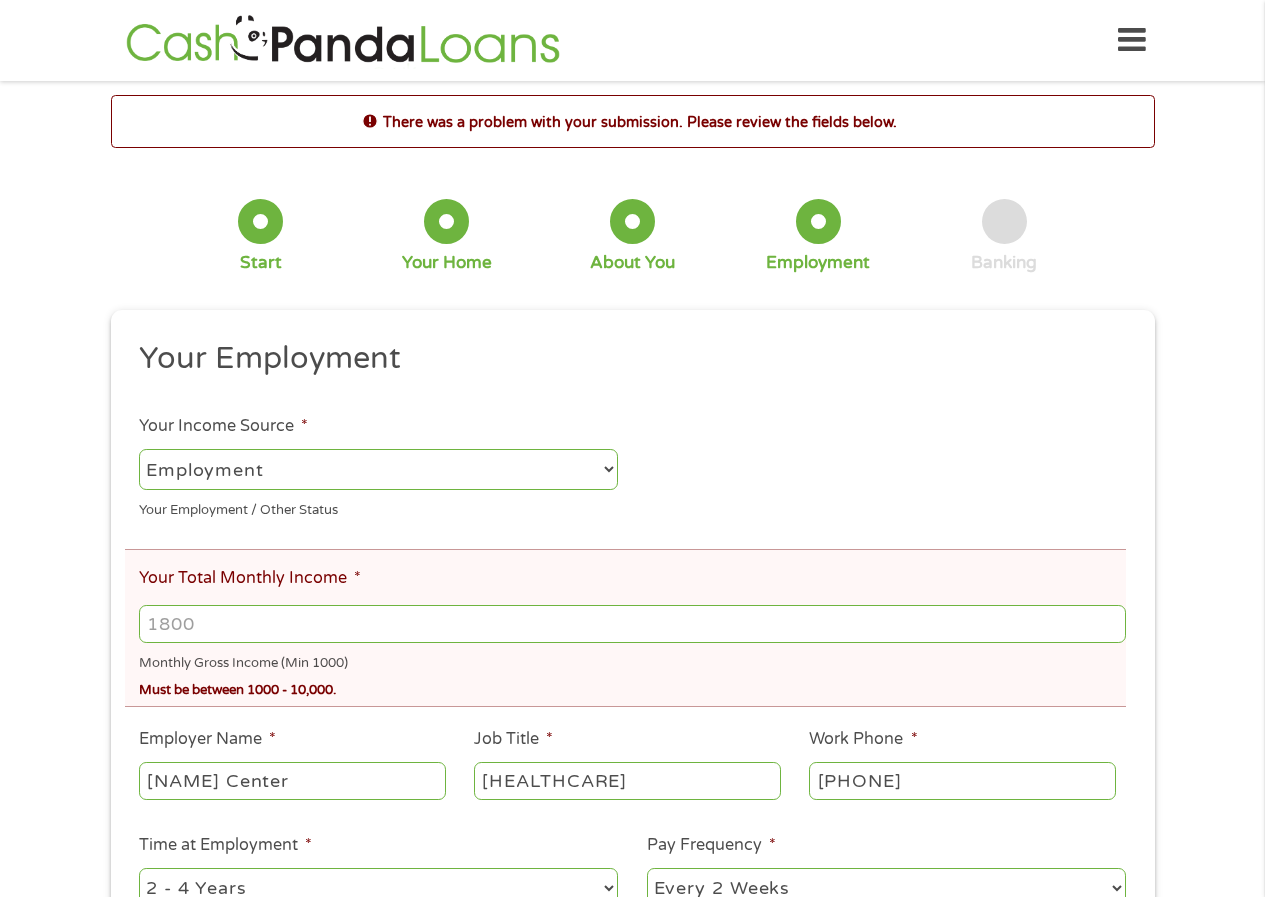click on "Your Total Monthly Income *" at bounding box center (632, 624) 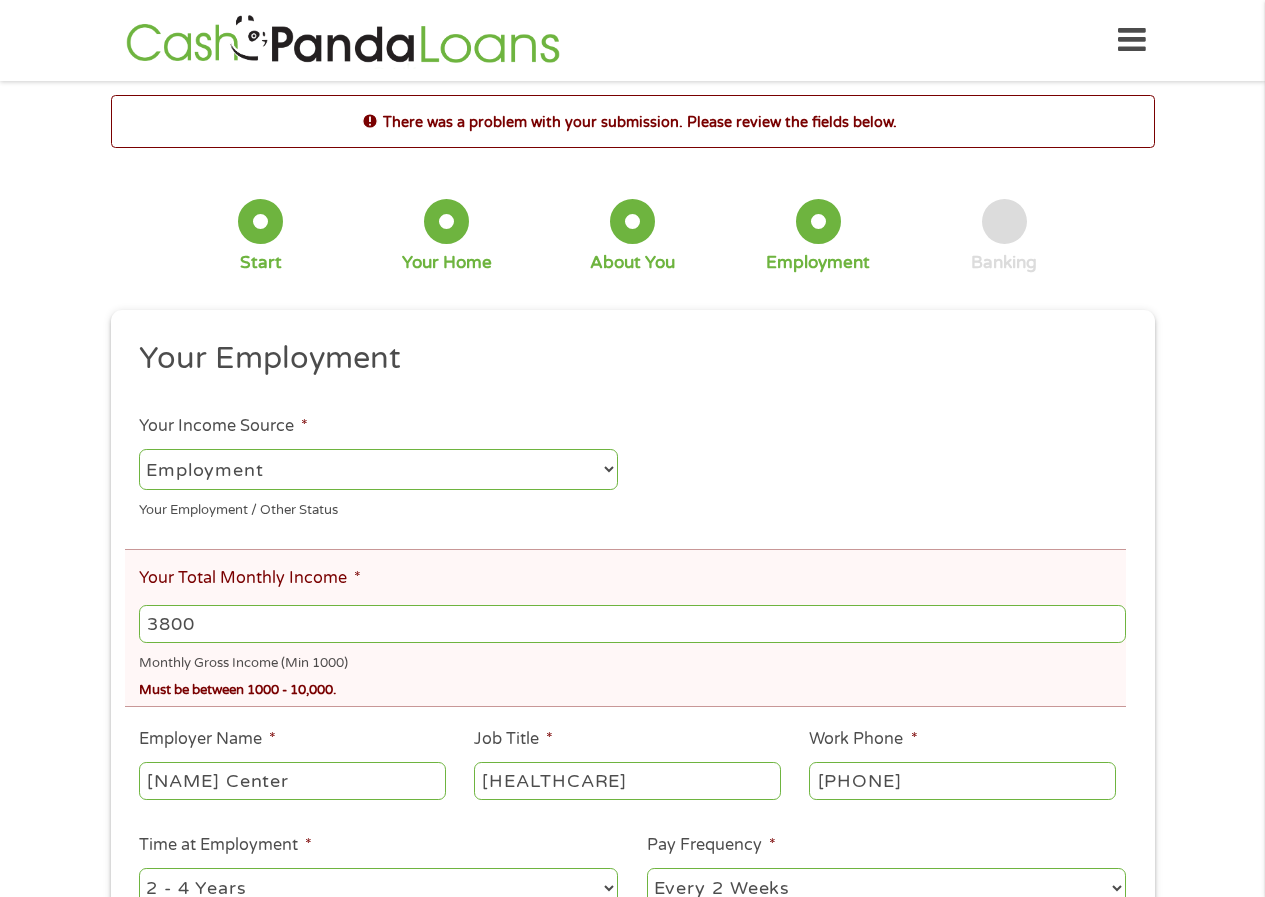 click on "3800" at bounding box center [632, 624] 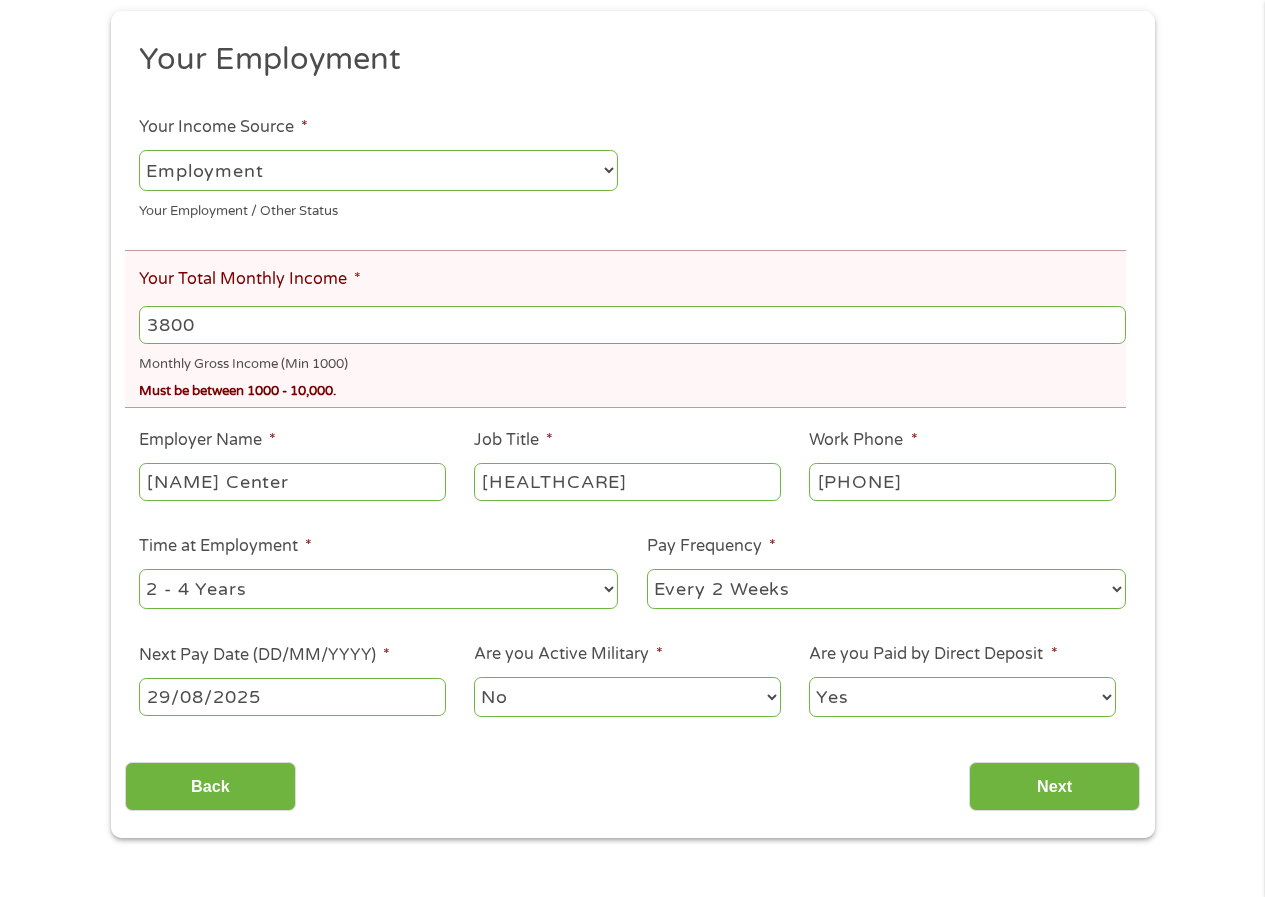 scroll, scrollTop: 300, scrollLeft: 0, axis: vertical 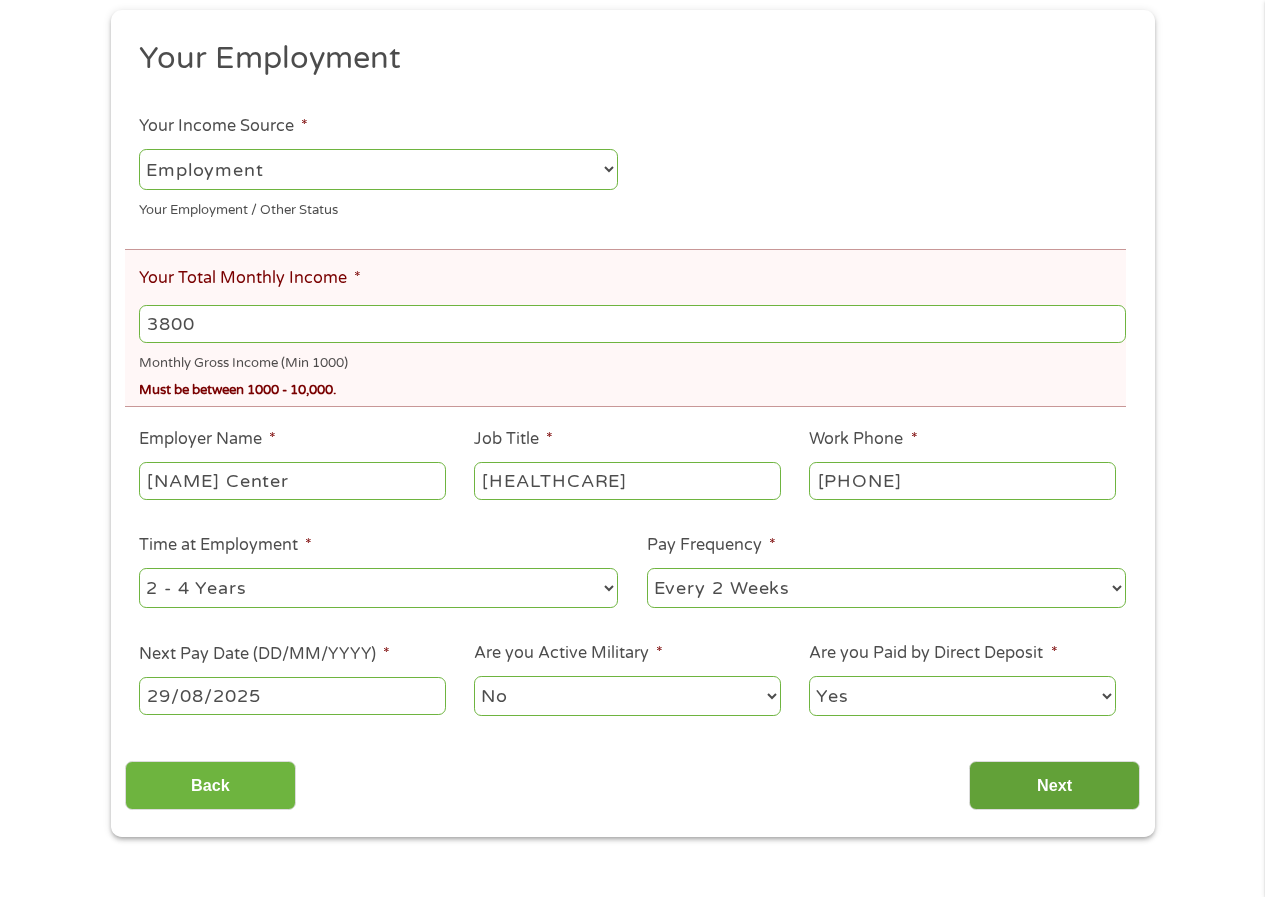 type on "3800" 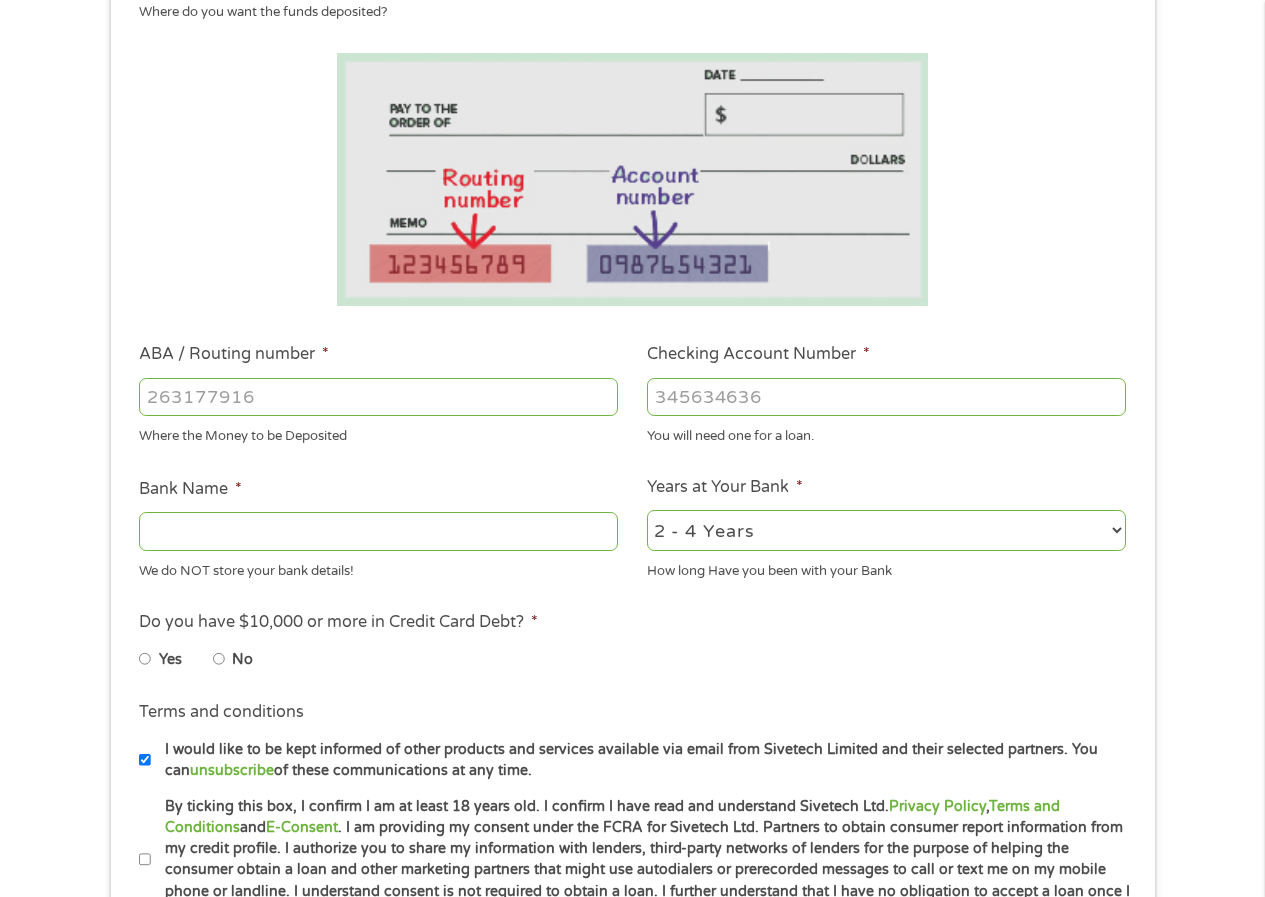 scroll, scrollTop: 59, scrollLeft: 0, axis: vertical 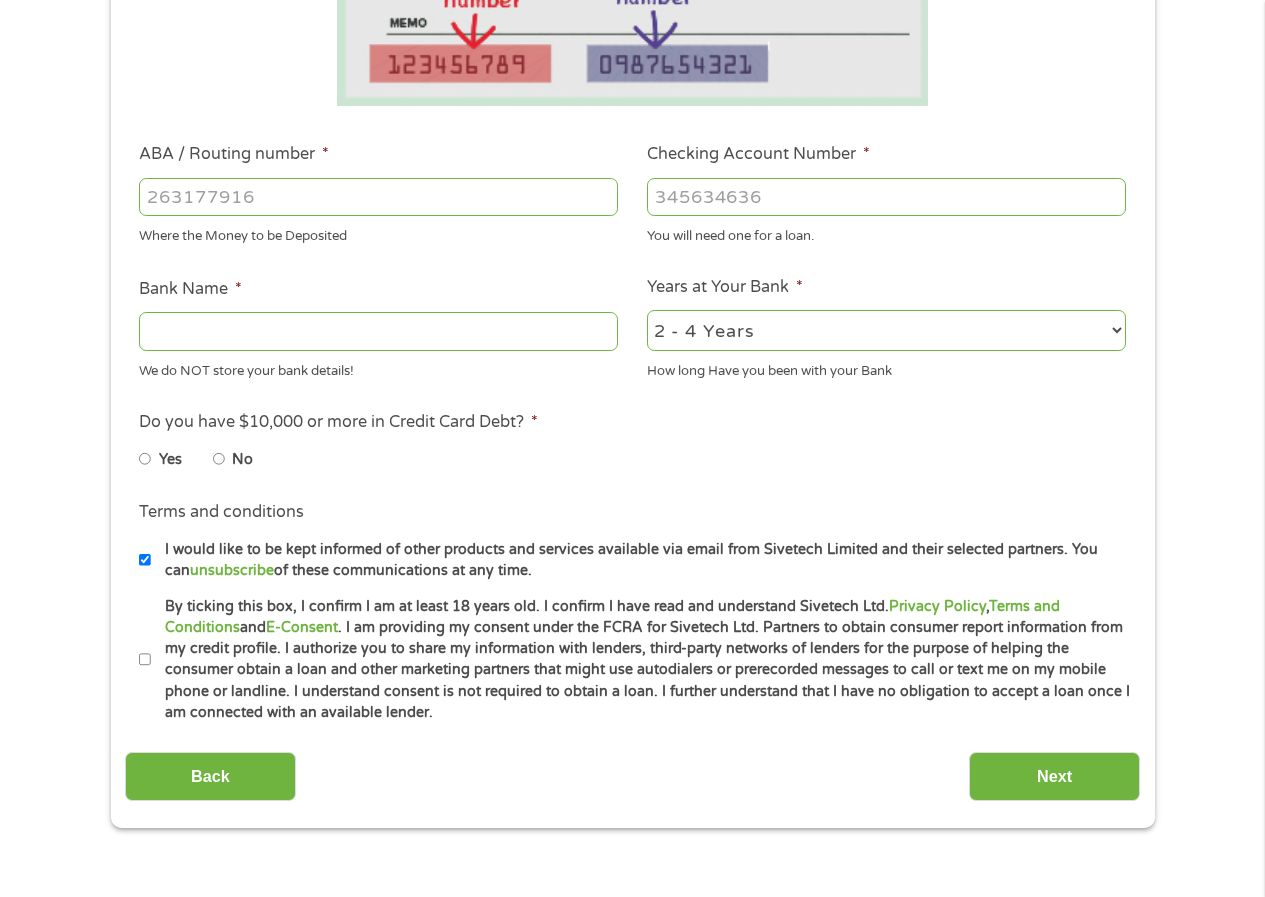 click on "By ticking this box, I confirm I am at least 18 years old. I confirm I have read and understand Sivetech Ltd.  Privacy Policy ,  Terms and Conditions  and  E-Consent . I am providing my consent under the FCRA for Sivetech Ltd. Partners to obtain consumer report information from my credit profile. I authorize you to share my information with lenders, third-party networks of lenders for the purpose of helping the consumer obtain a loan and other marketing partners that might use autodialers or prerecorded messages to call or text me on my mobile phone or landline. I understand consent is not required to obtain a loan. I further understand that I have no obligation to accept a loan once I am connected with an available lender." at bounding box center (145, 660) 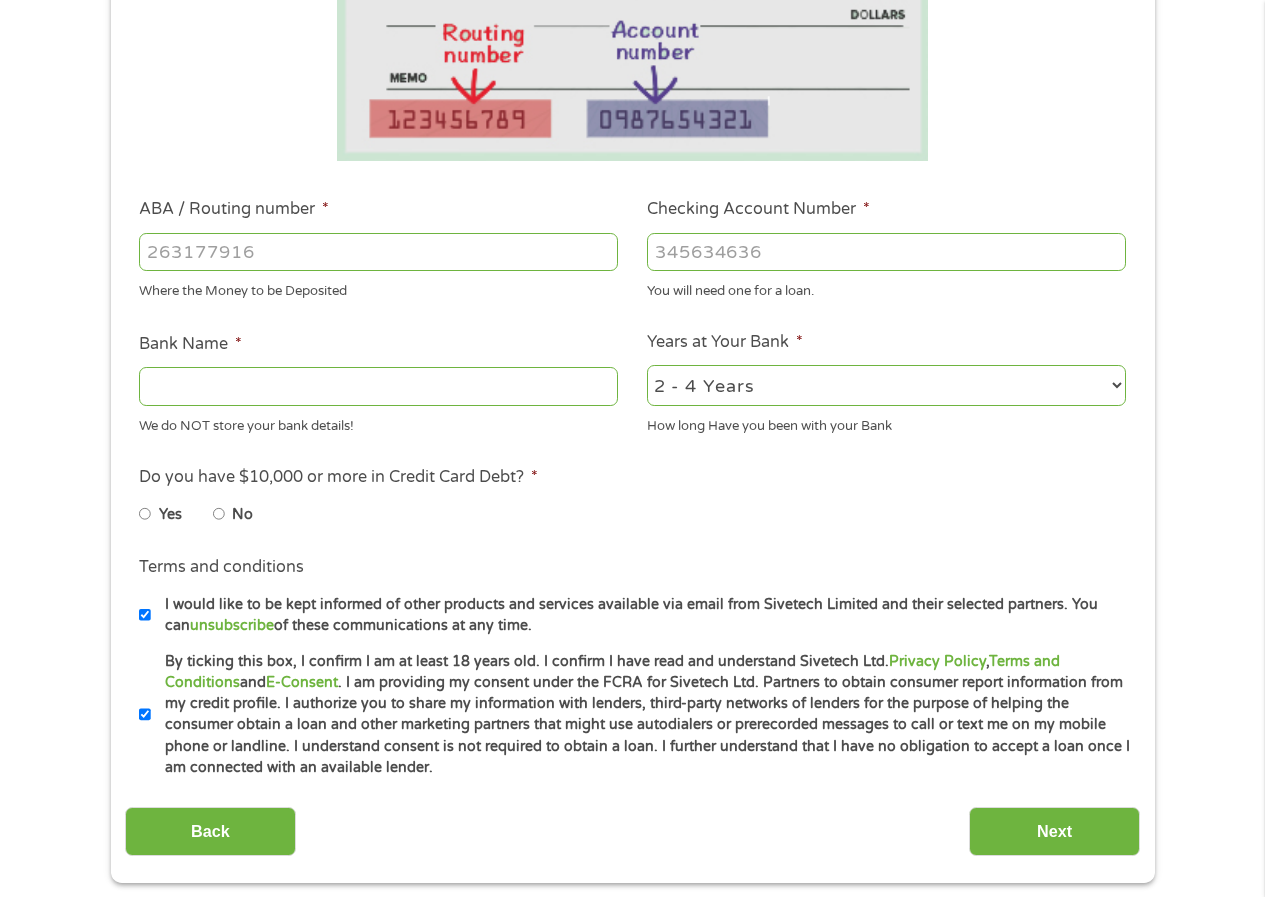 scroll, scrollTop: 400, scrollLeft: 0, axis: vertical 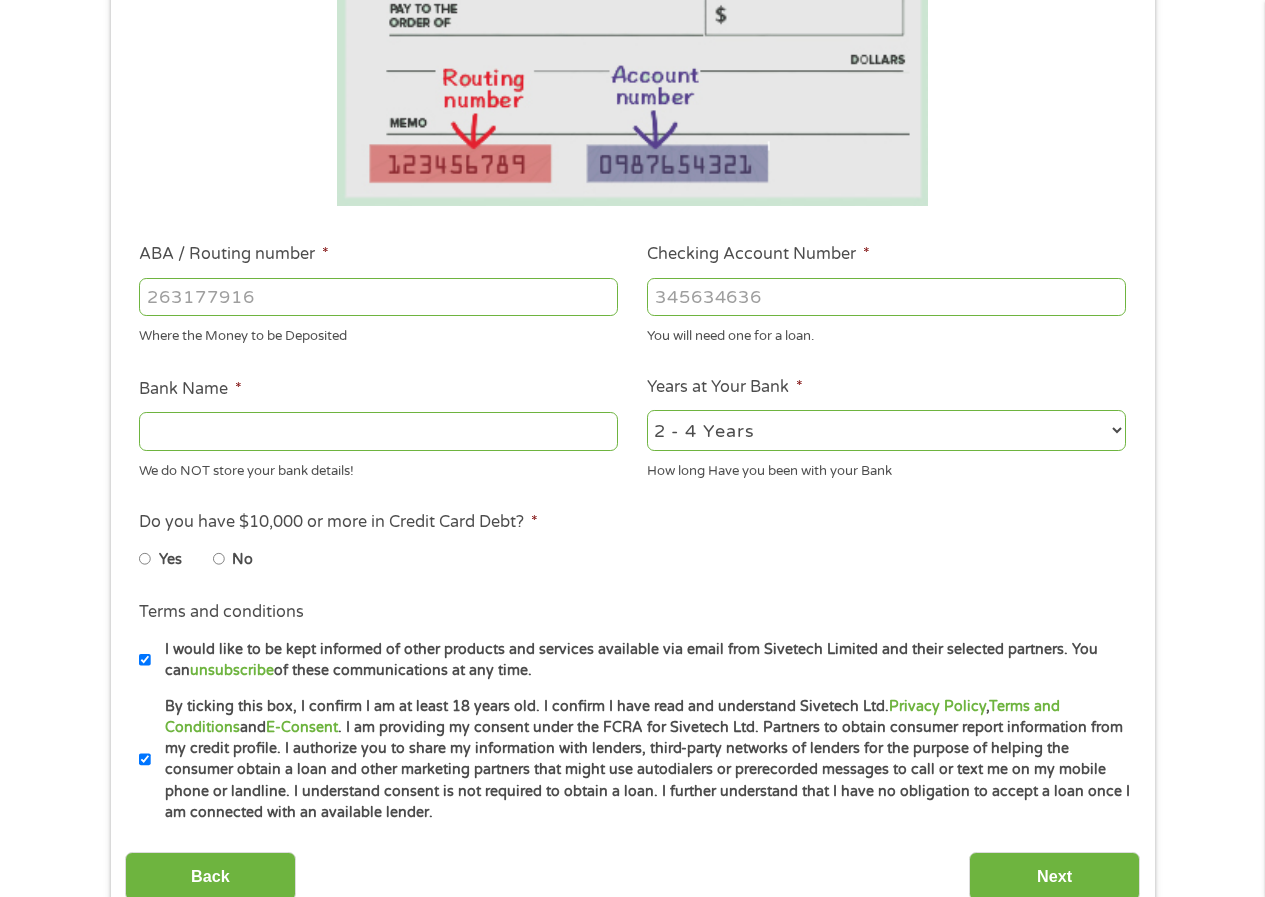 click on "No" at bounding box center [219, 559] 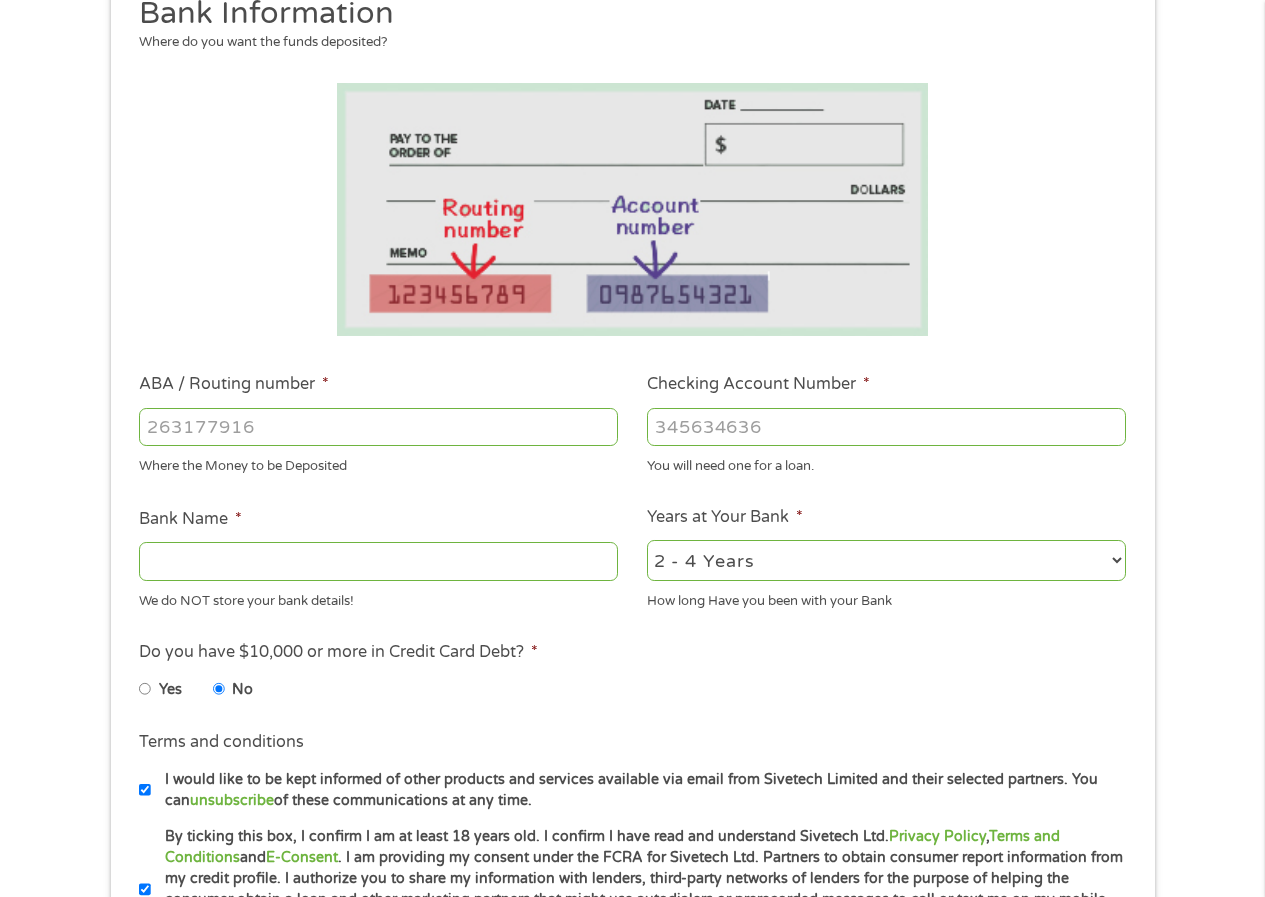 scroll, scrollTop: 200, scrollLeft: 0, axis: vertical 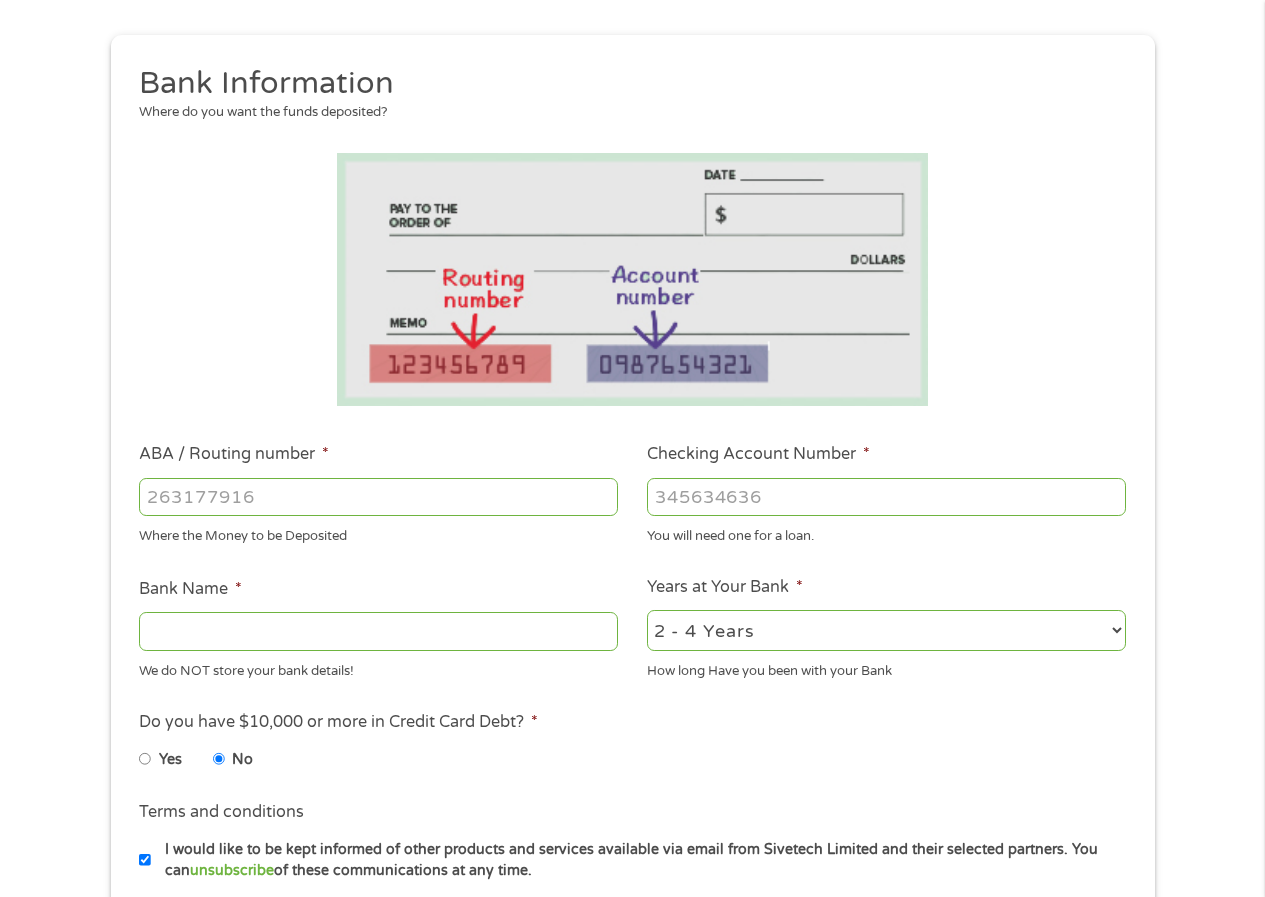 click on "ABA / Routing number *" at bounding box center [378, 497] 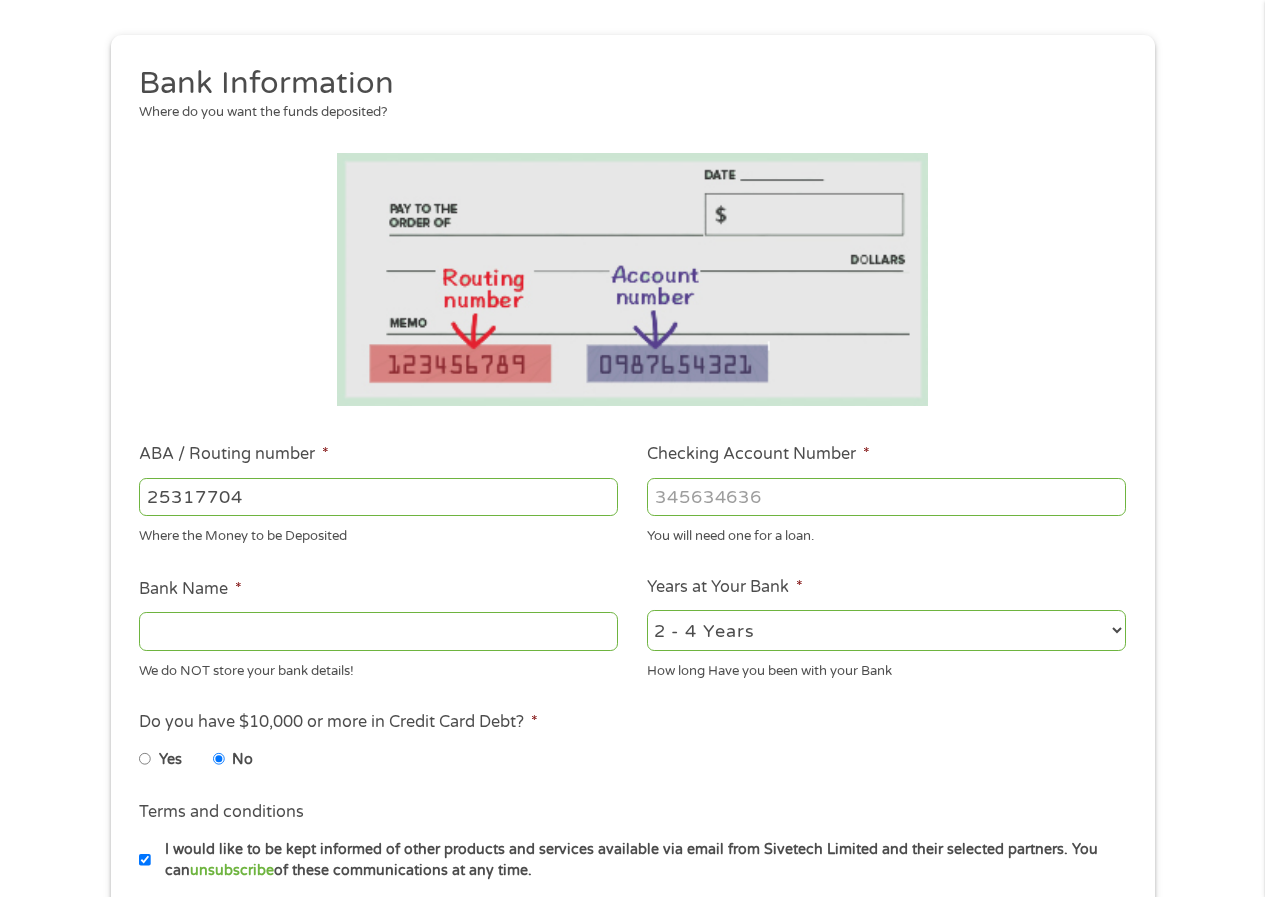 type on "253177049" 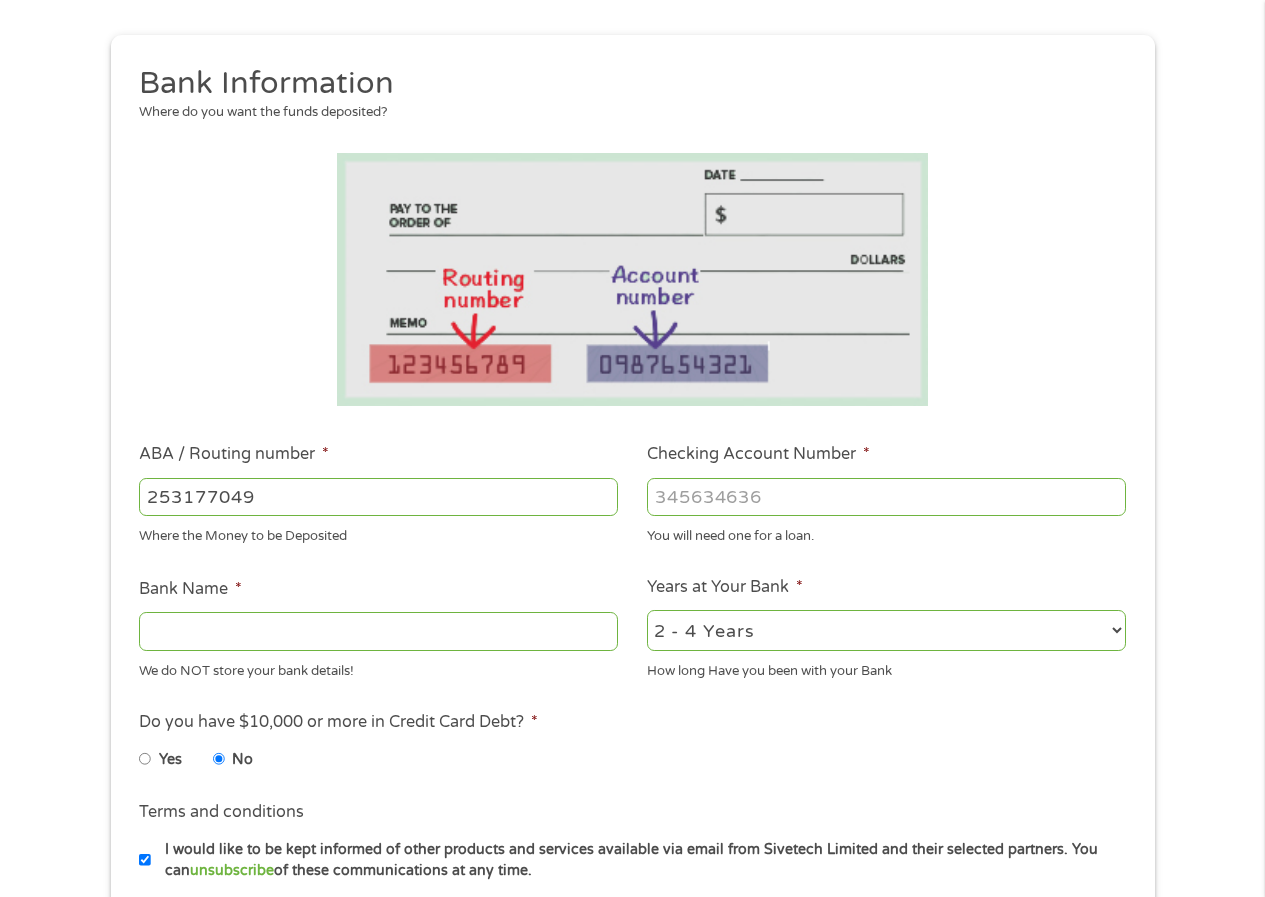 type on "STATE EMPLOYEES CREDIT UNION" 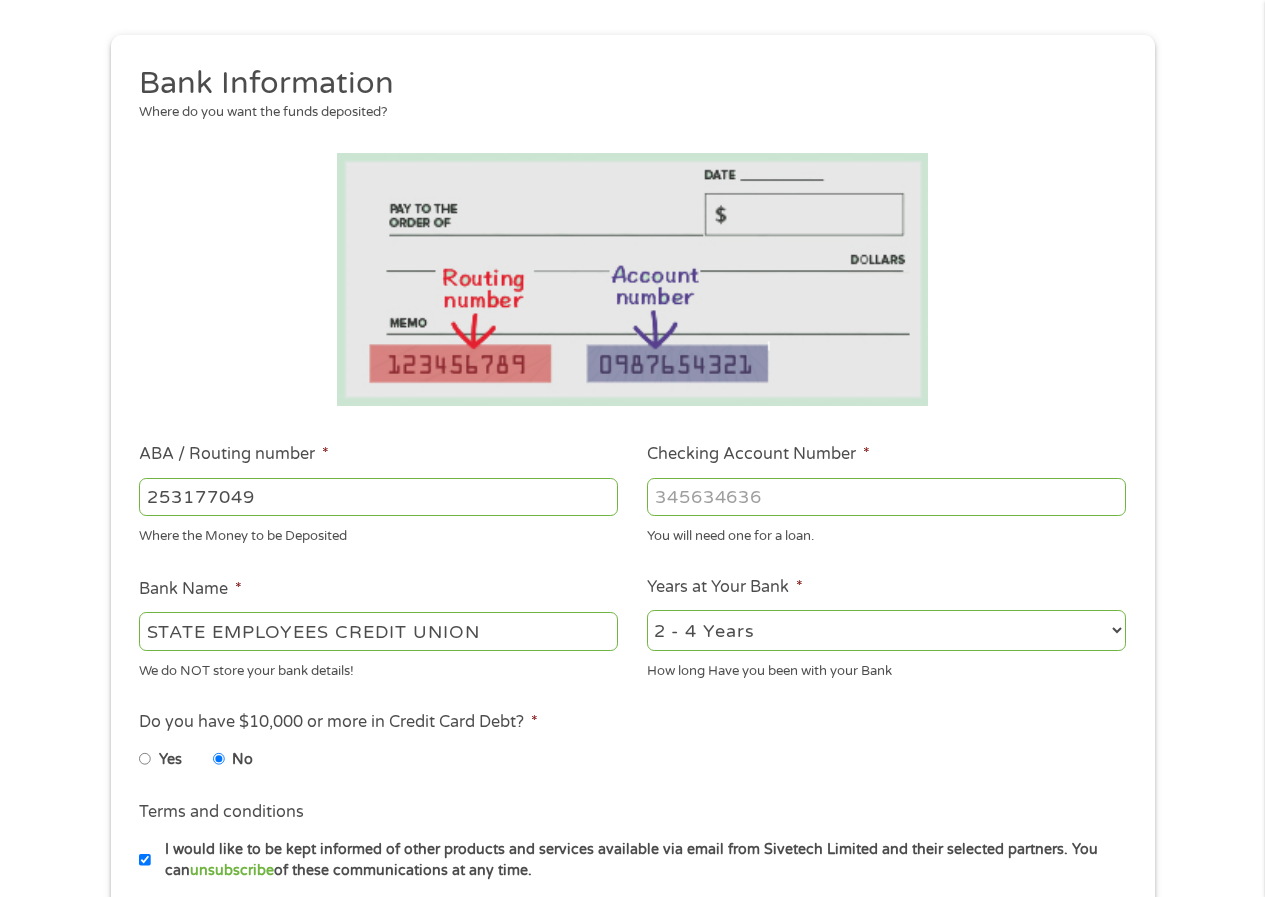 type on "253177049" 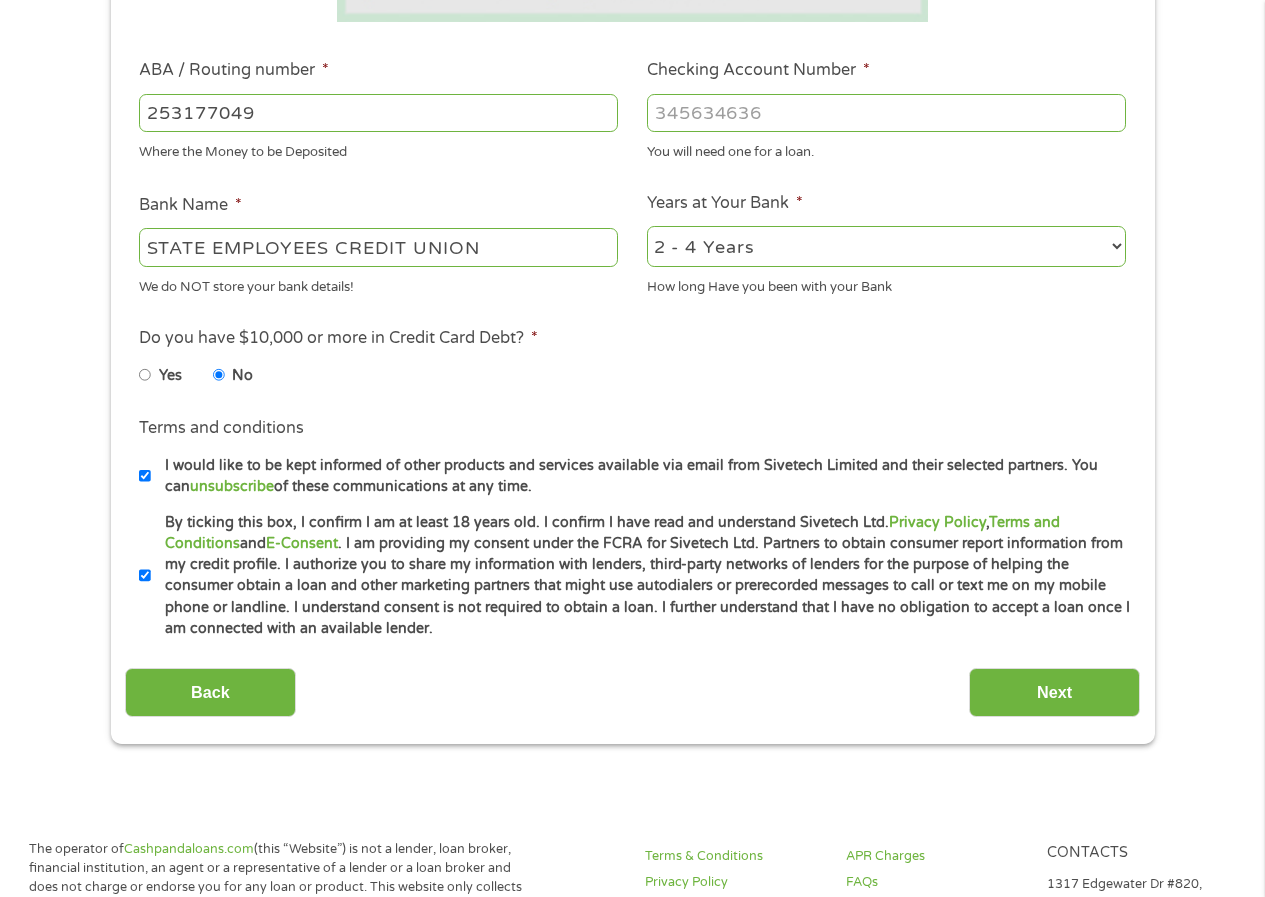 scroll, scrollTop: 800, scrollLeft: 0, axis: vertical 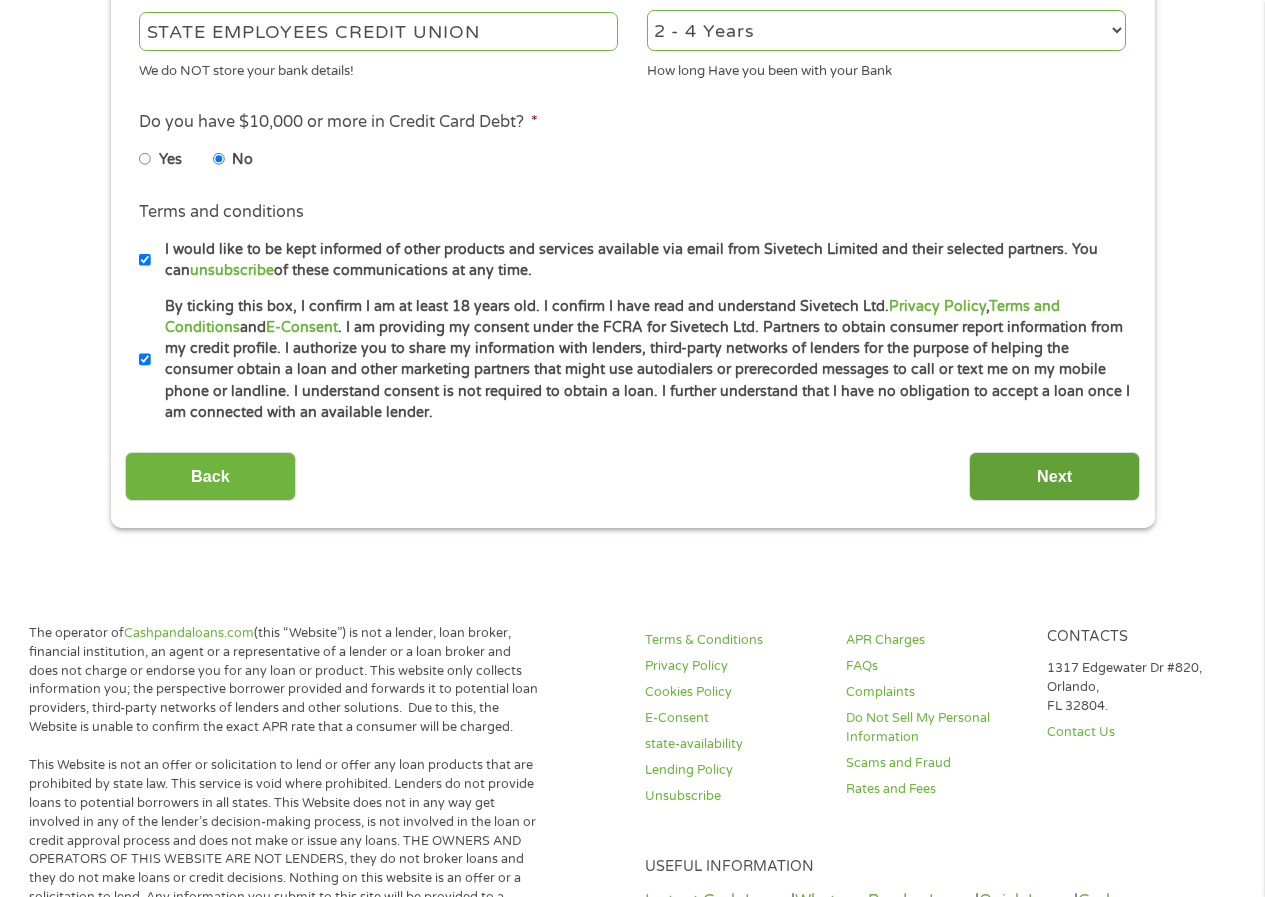 click on "Next" at bounding box center (1054, 476) 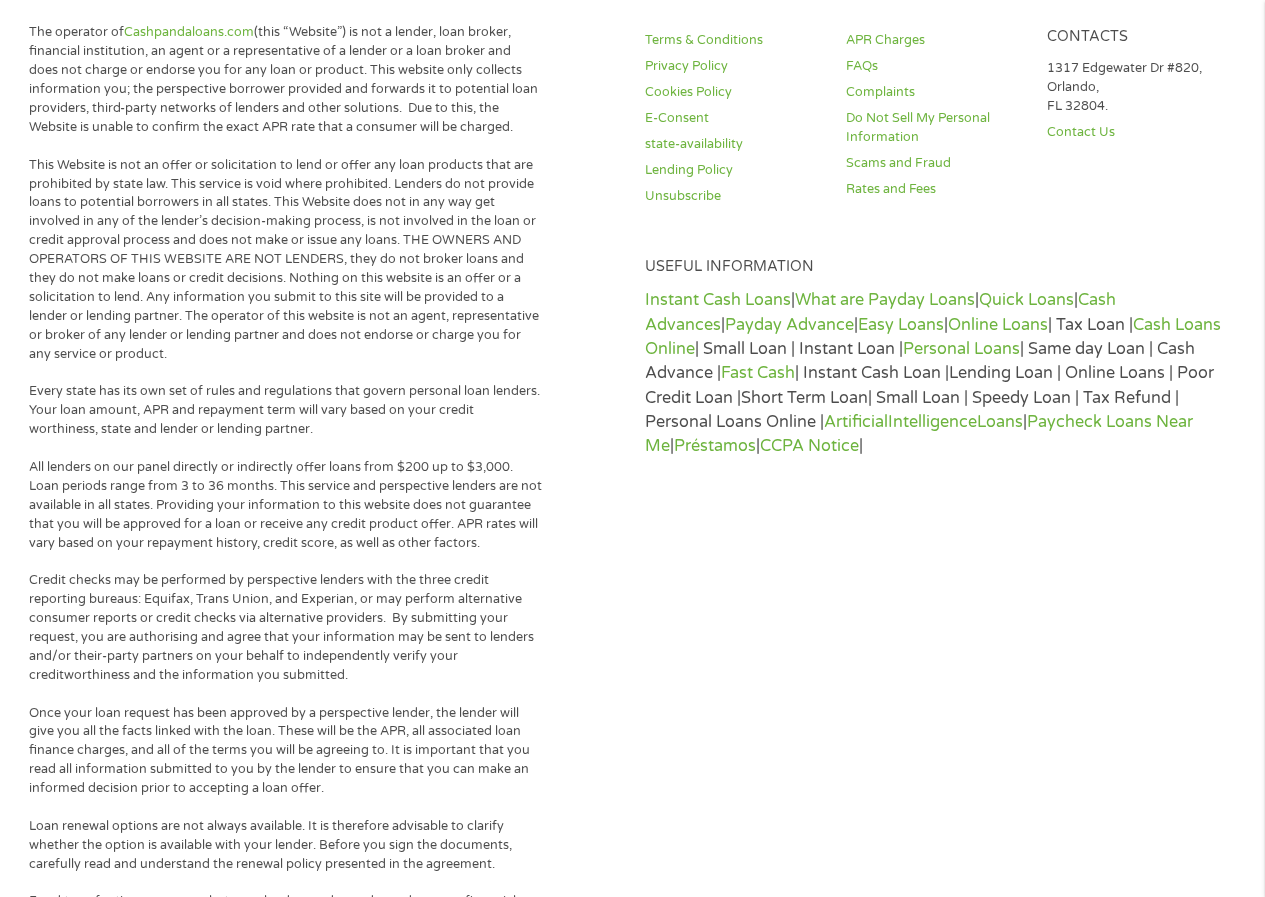 scroll, scrollTop: 8, scrollLeft: 8, axis: both 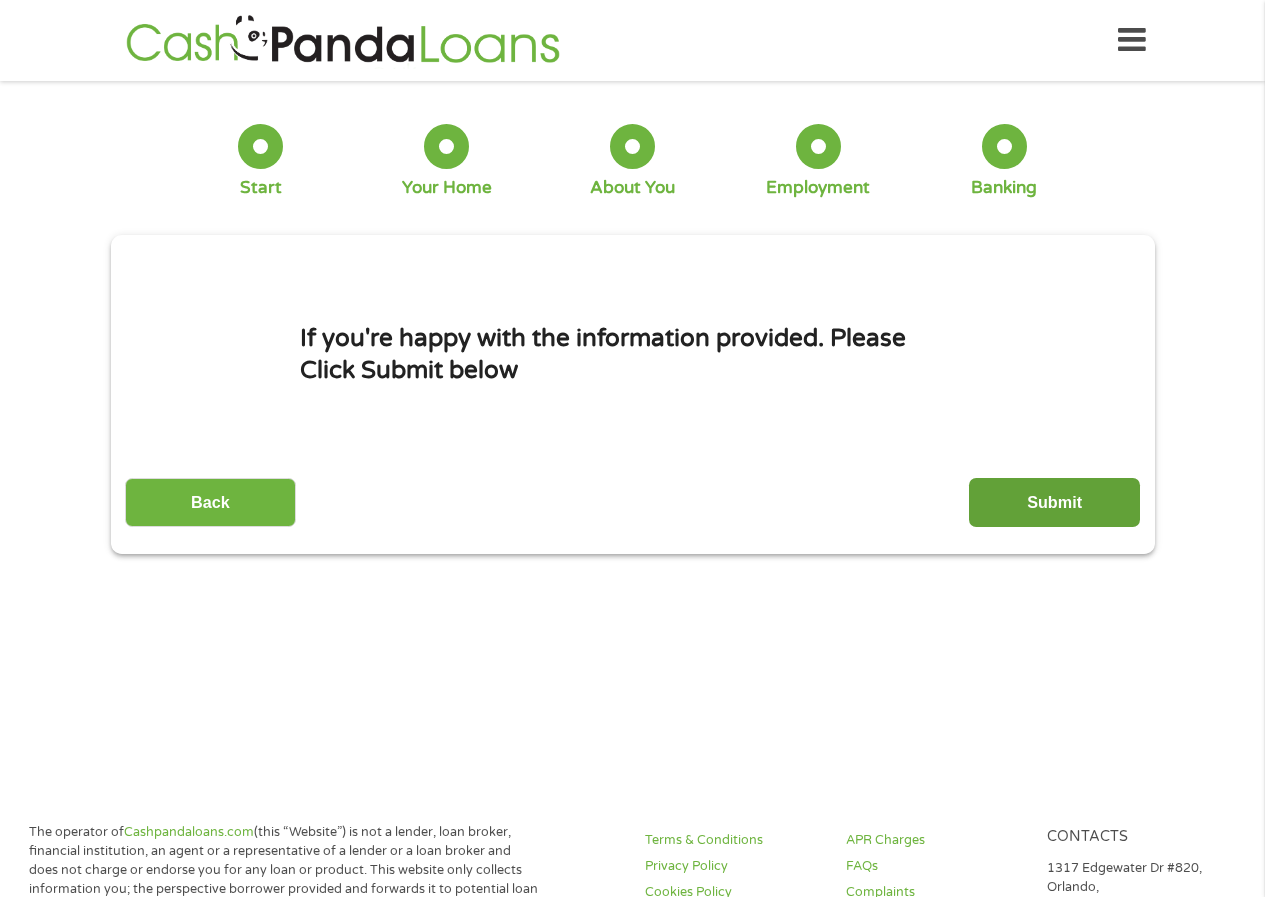 click on "Submit" at bounding box center [1054, 502] 